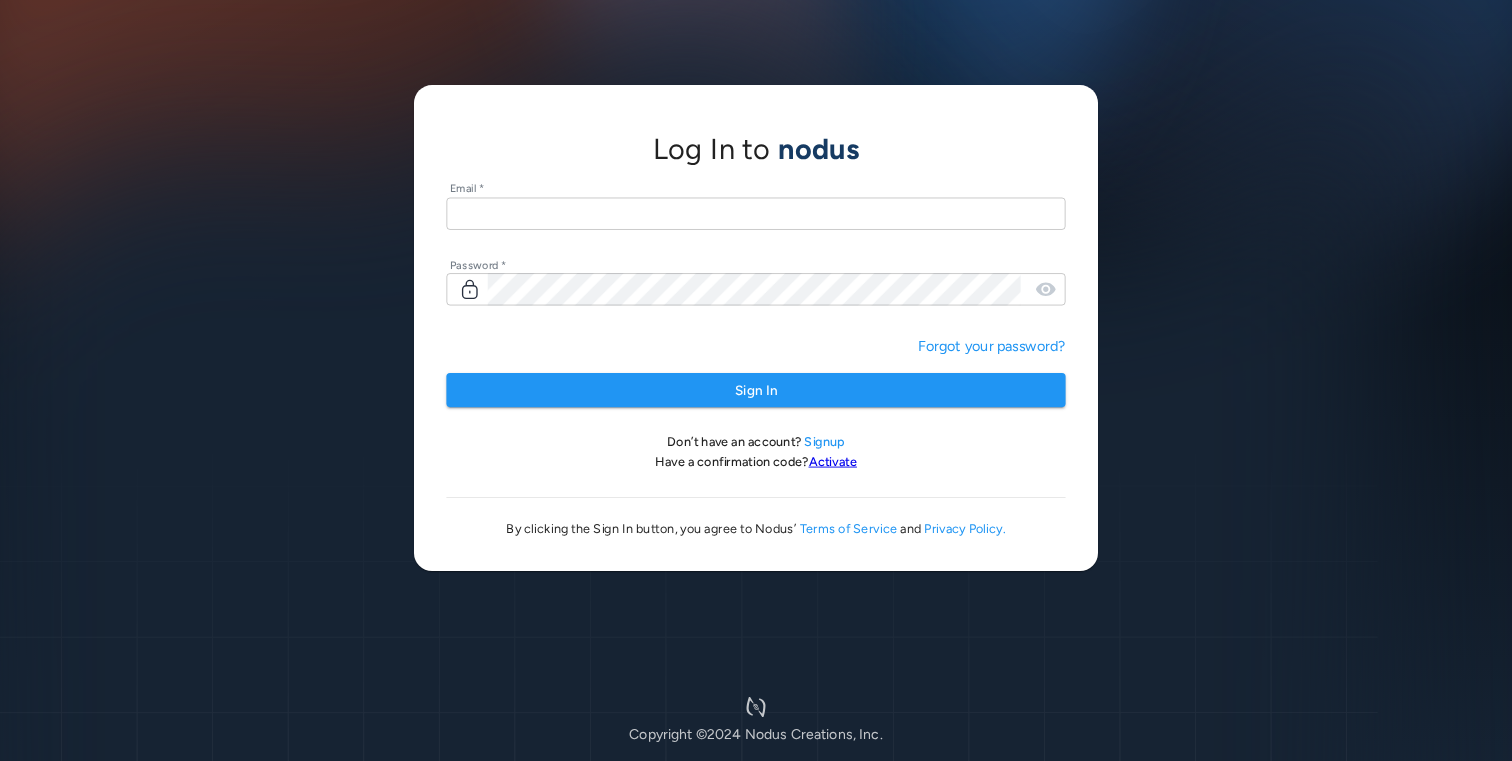 scroll, scrollTop: 0, scrollLeft: 0, axis: both 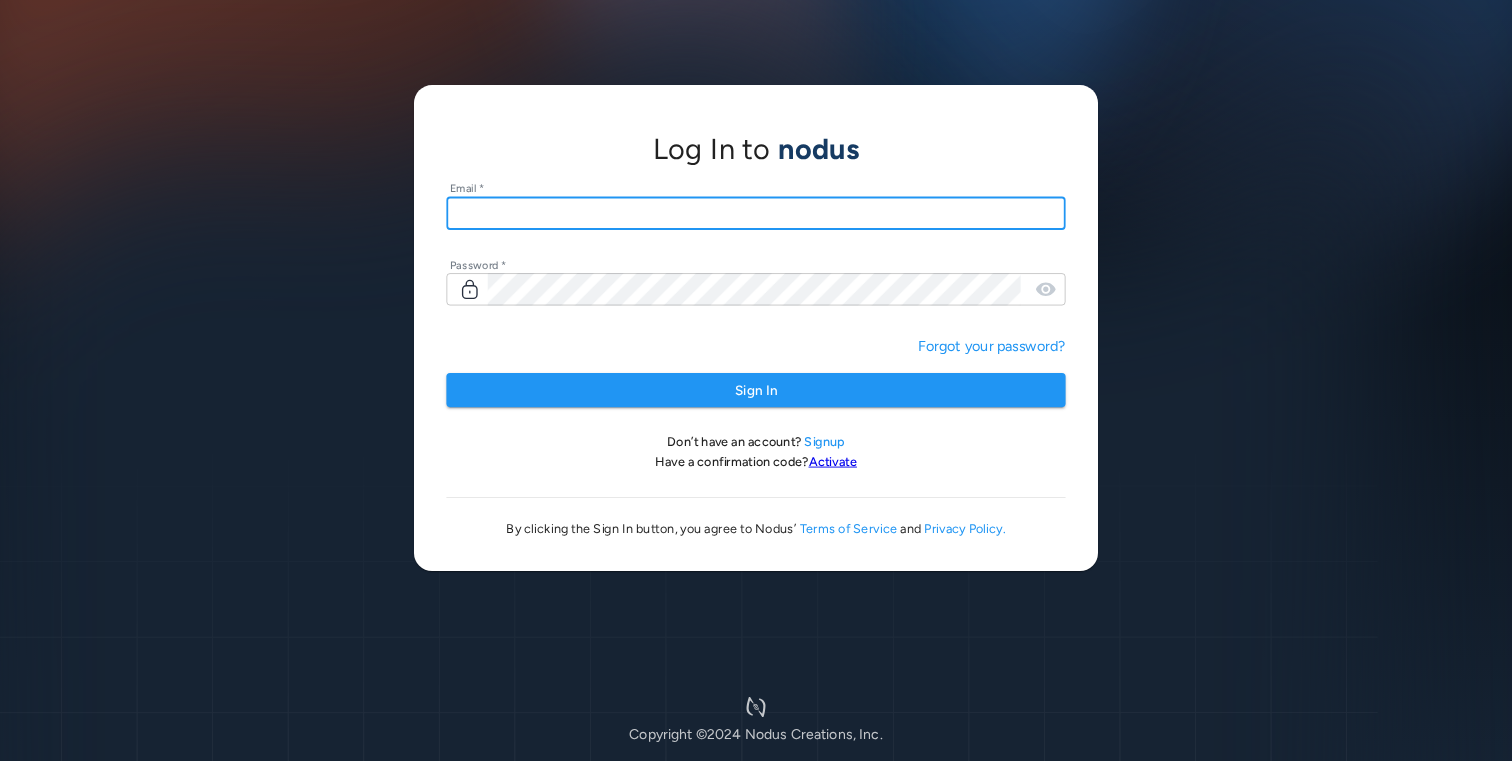 type on "**********" 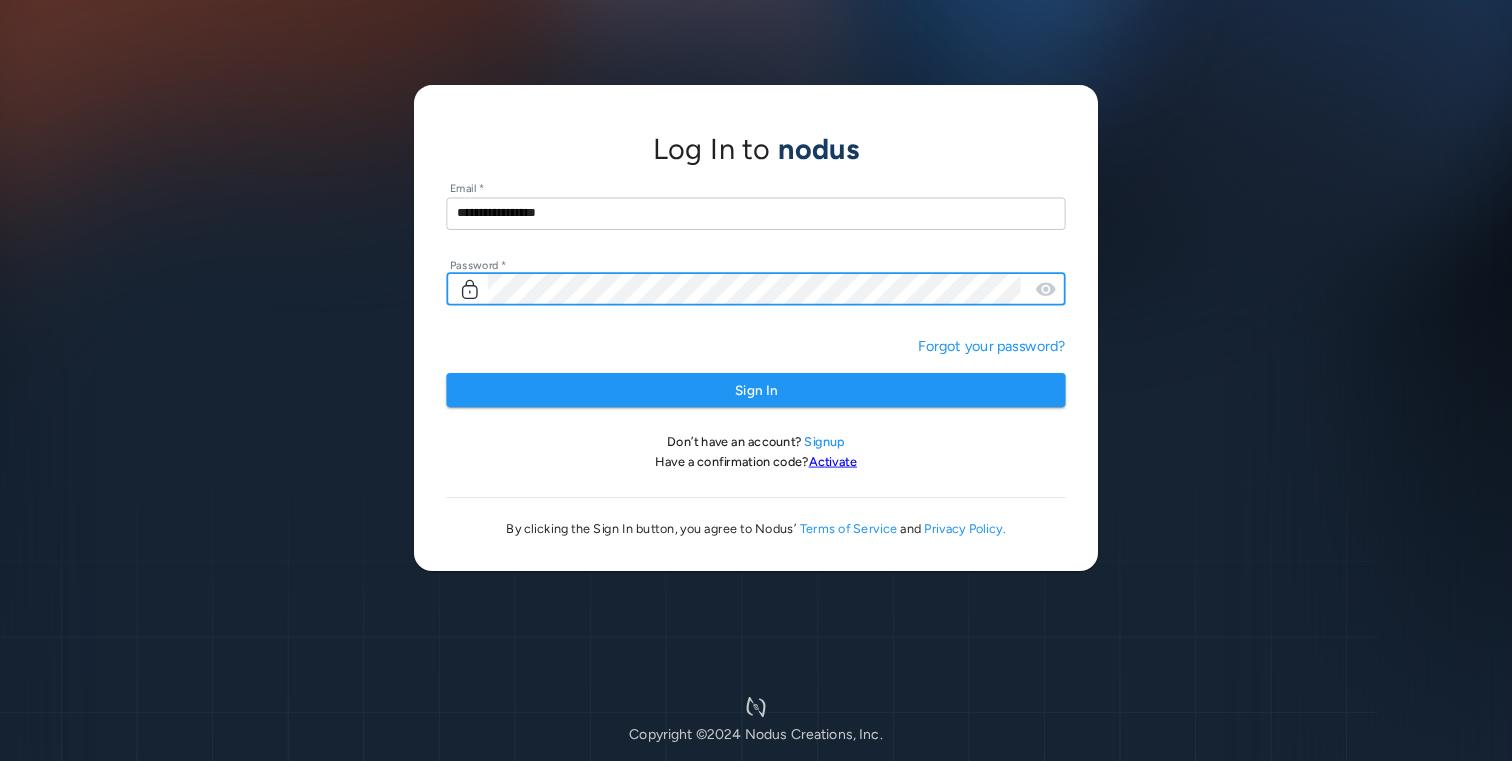 click on "Sign In" at bounding box center [755, 390] 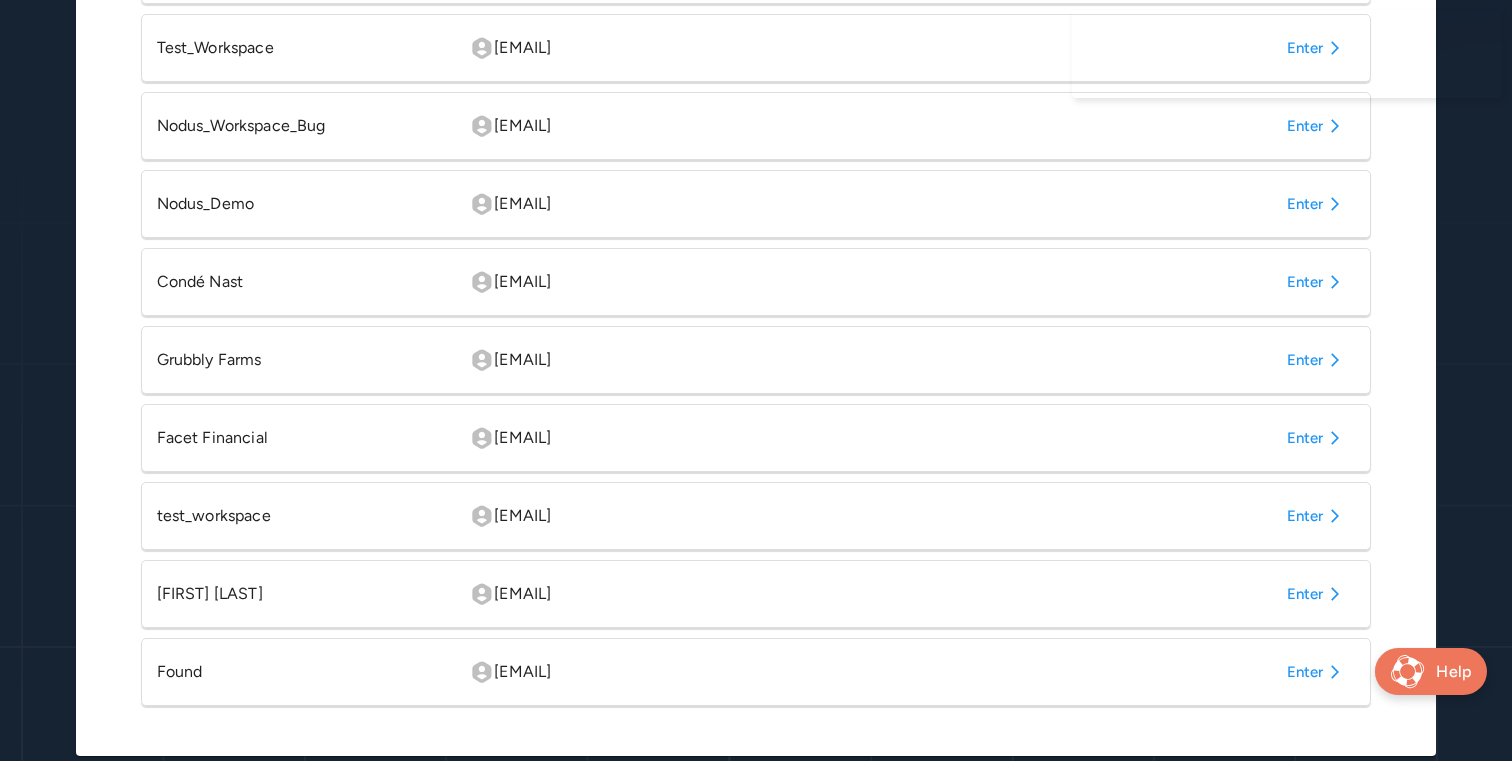 scroll, scrollTop: 773, scrollLeft: 0, axis: vertical 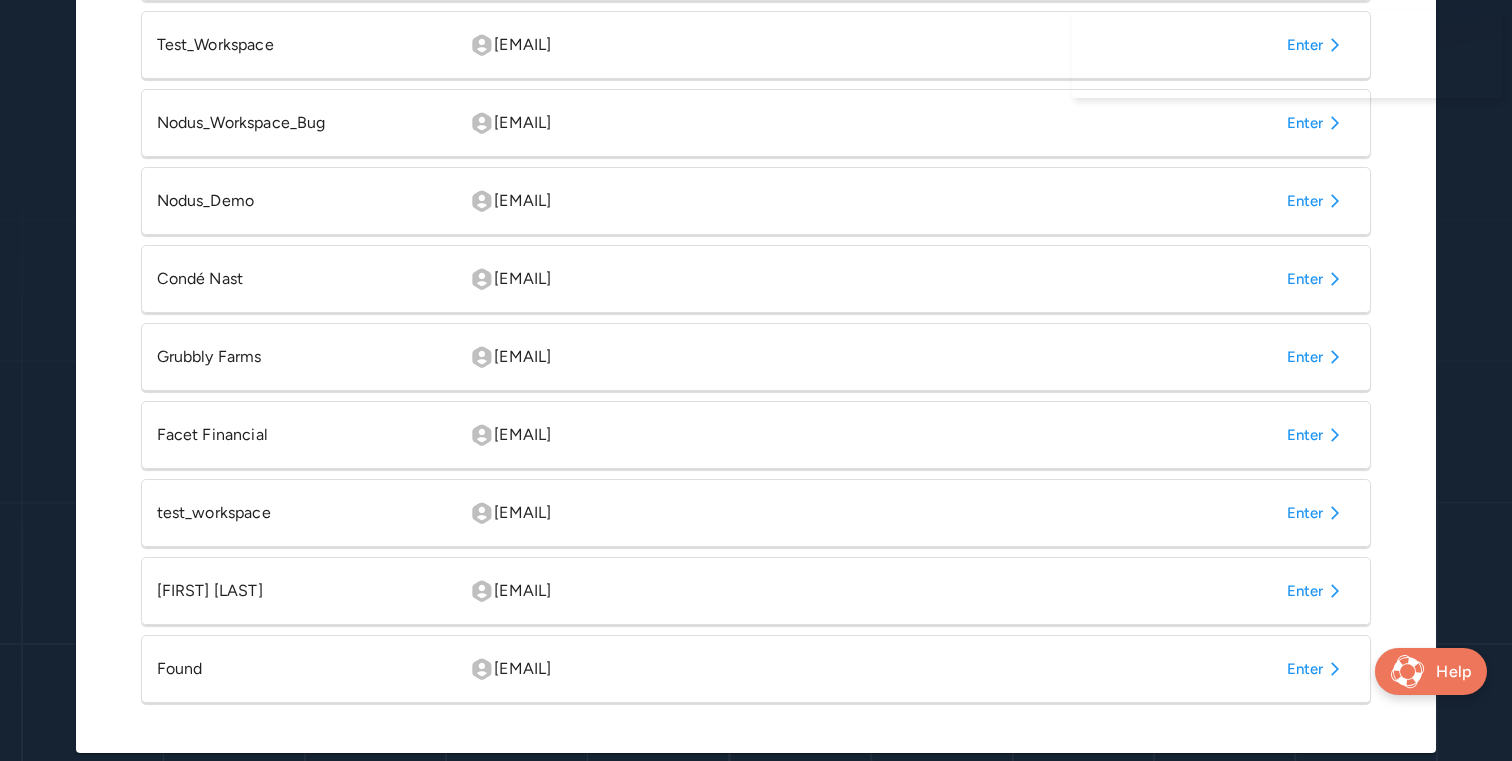click on "Enter" at bounding box center [1317, 279] 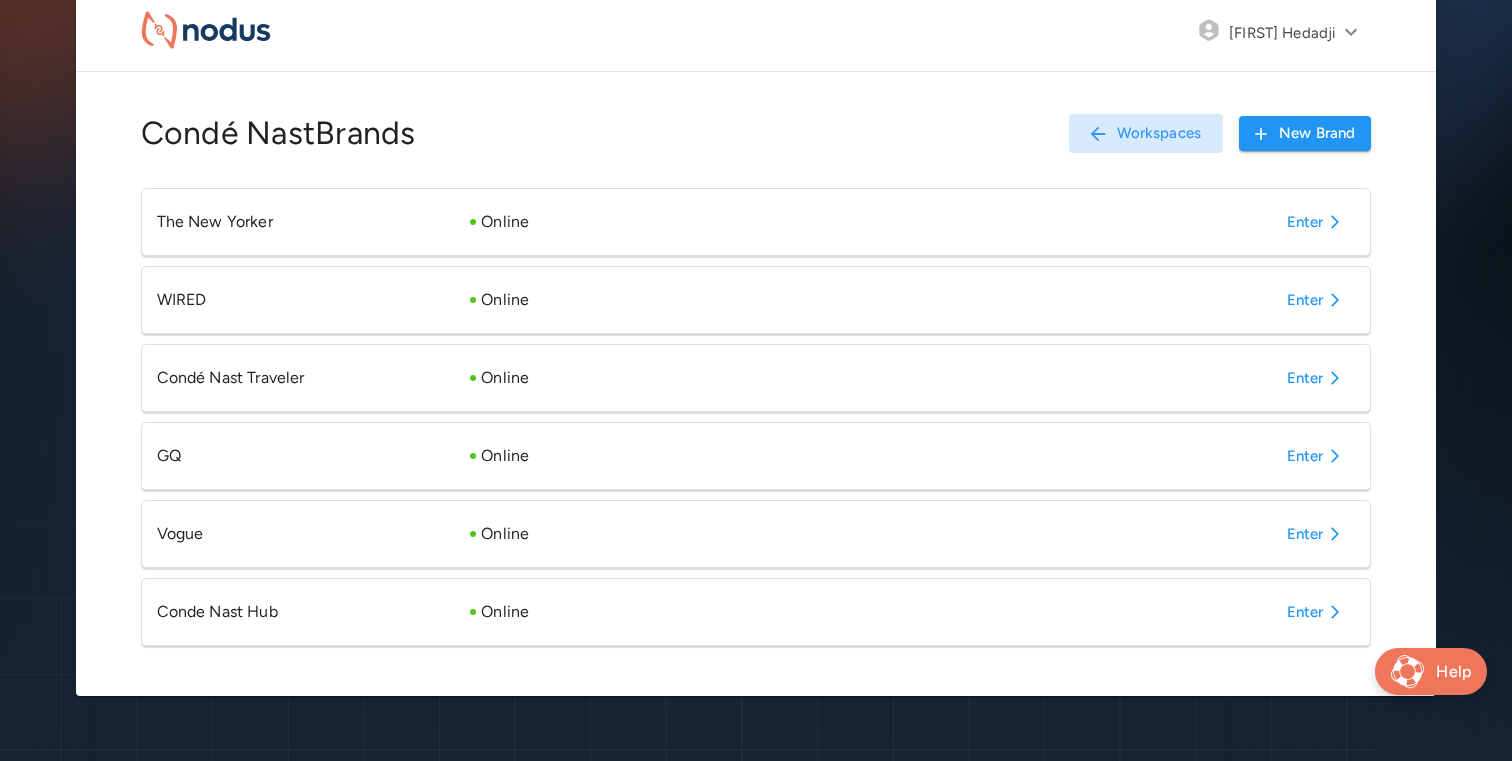 click on "Enter" at bounding box center (1317, 612) 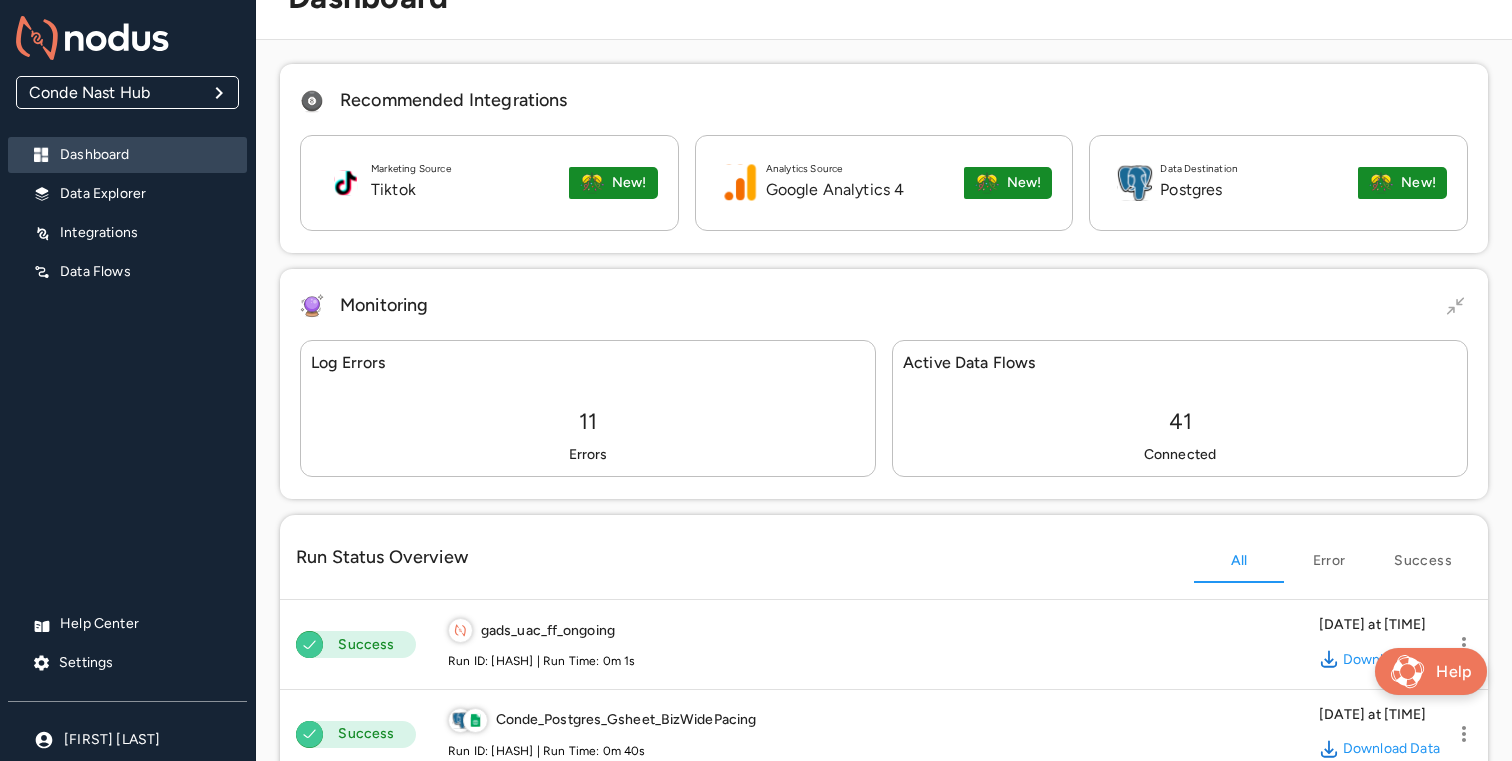 scroll, scrollTop: 76, scrollLeft: 0, axis: vertical 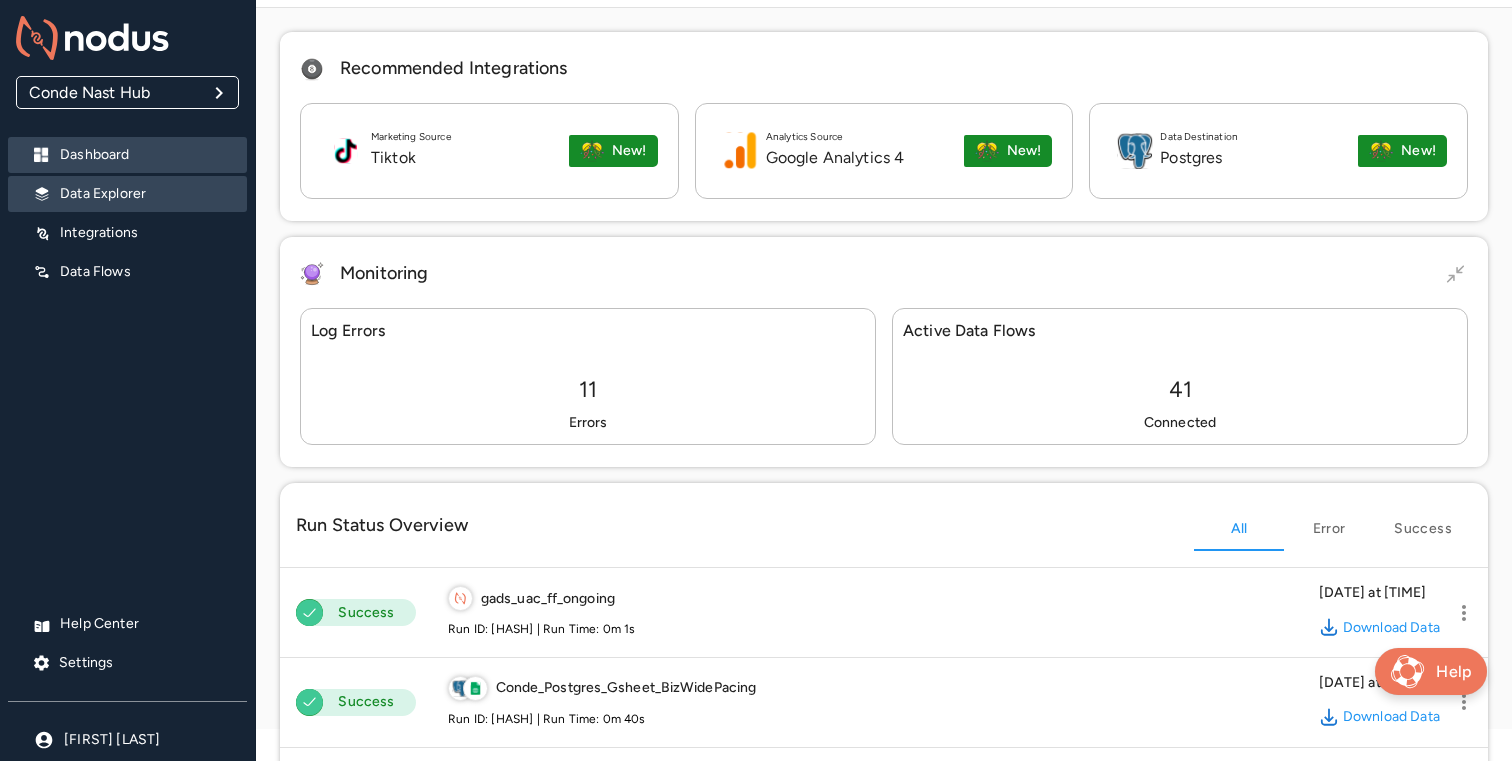 click on "Data Explorer" at bounding box center (145, 194) 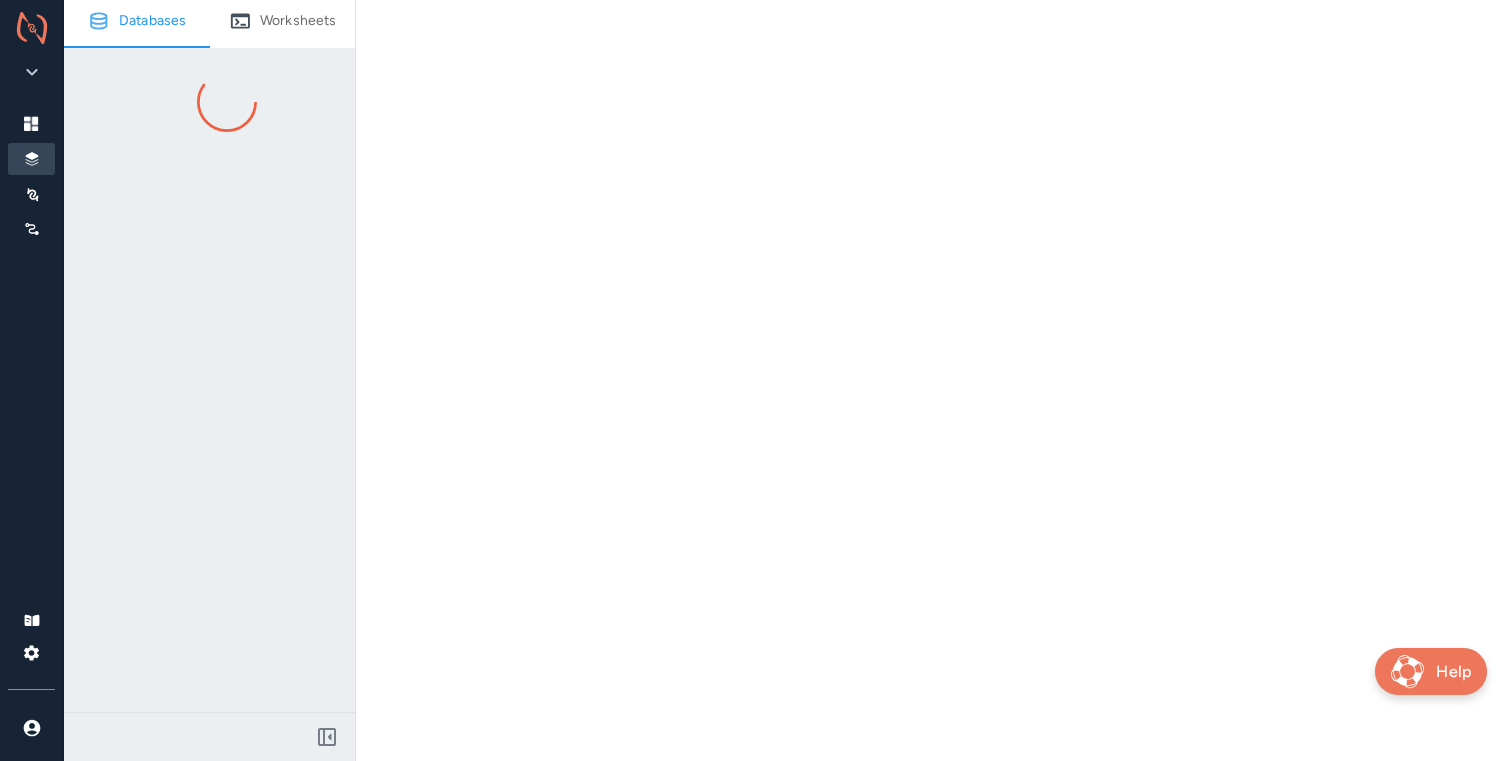 scroll, scrollTop: 0, scrollLeft: 0, axis: both 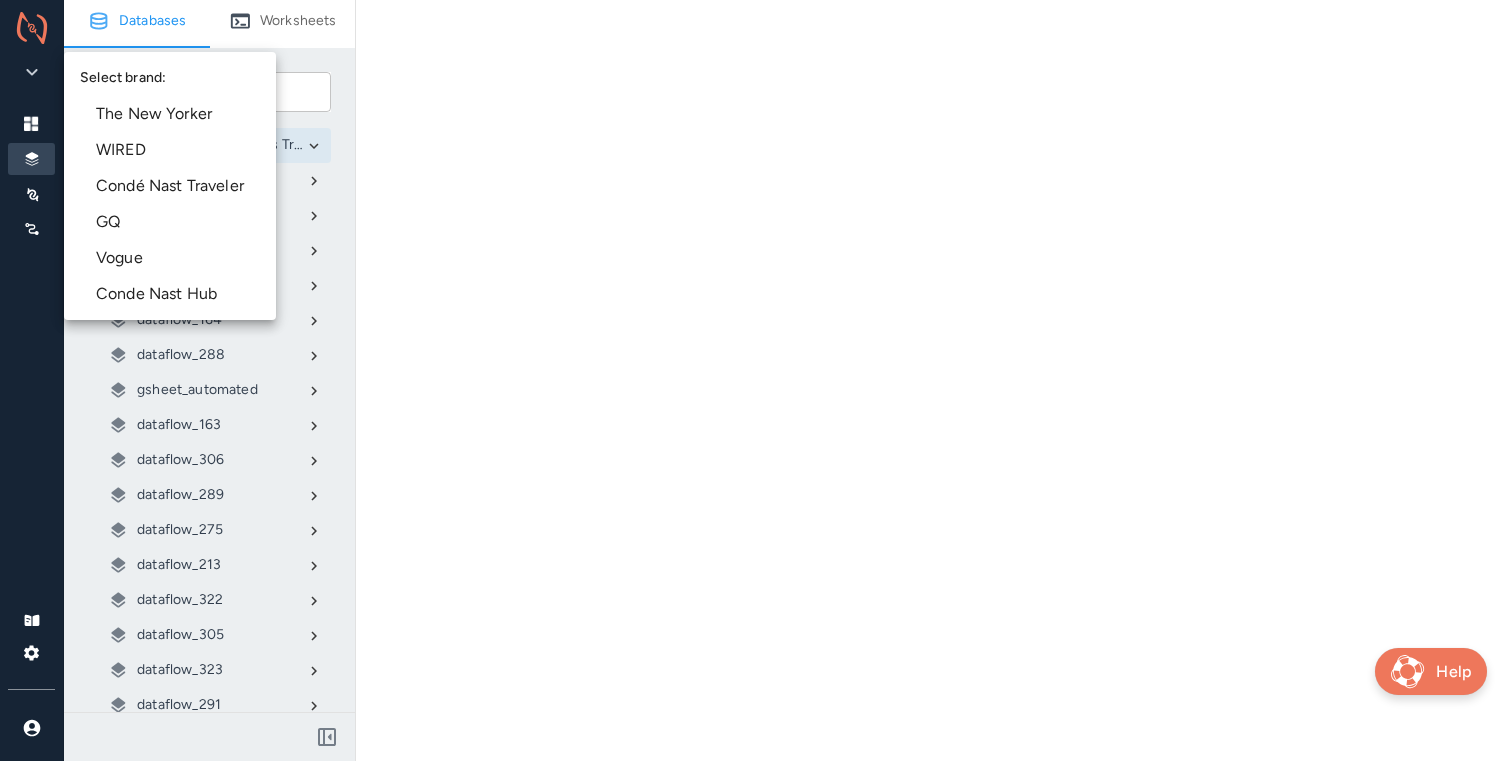 click at bounding box center (756, 380) 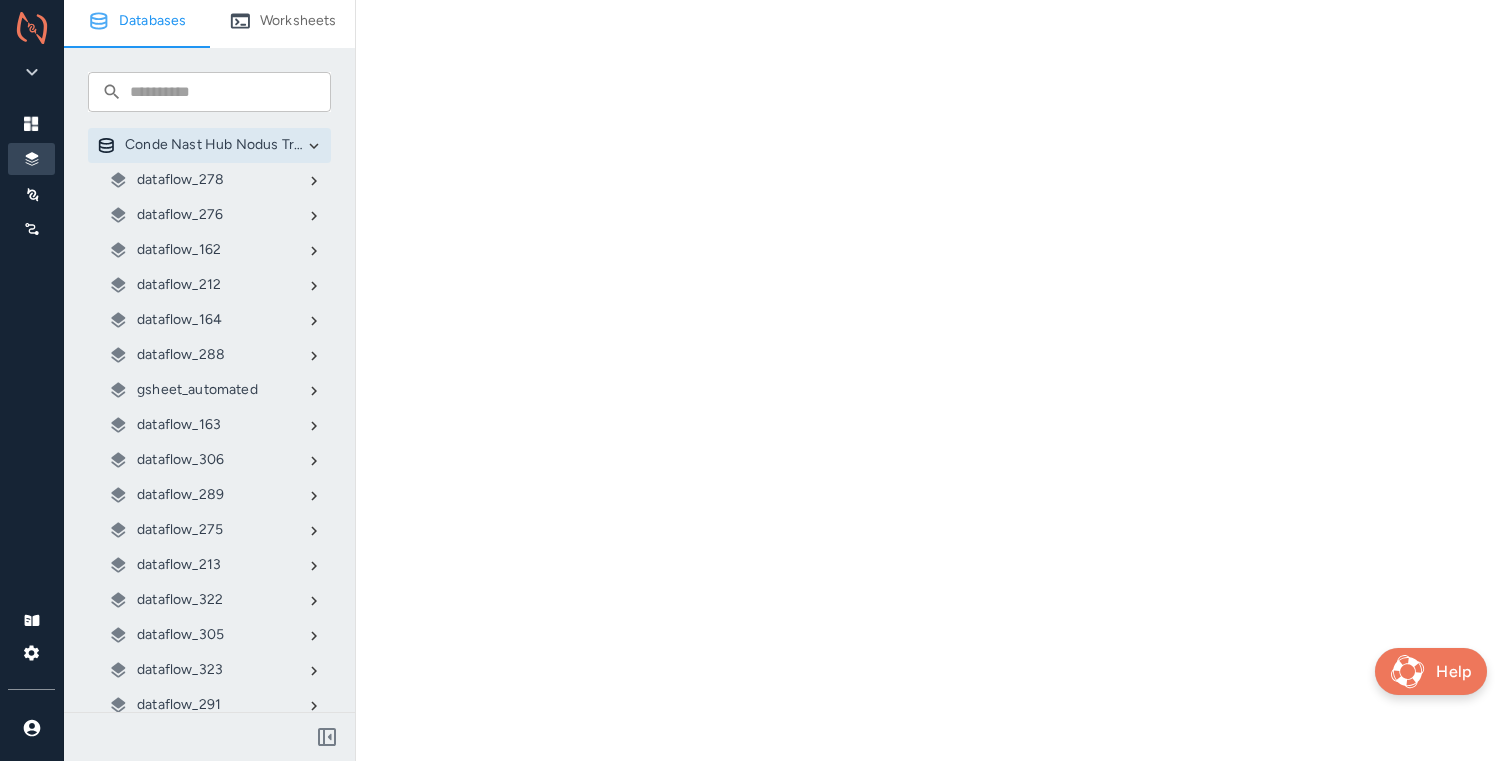 click on "gsheet_automated" at bounding box center (197, 390) 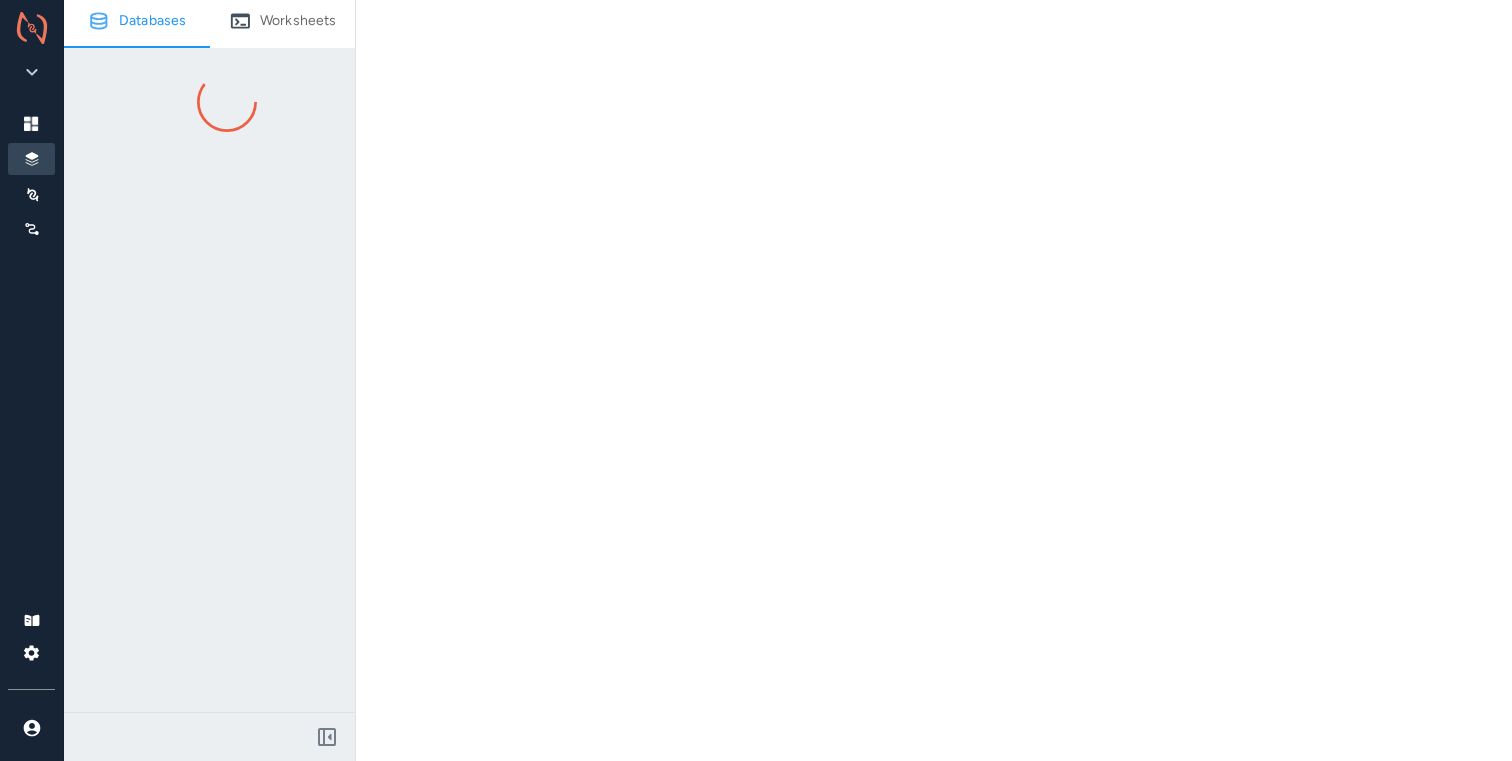 scroll, scrollTop: 0, scrollLeft: 0, axis: both 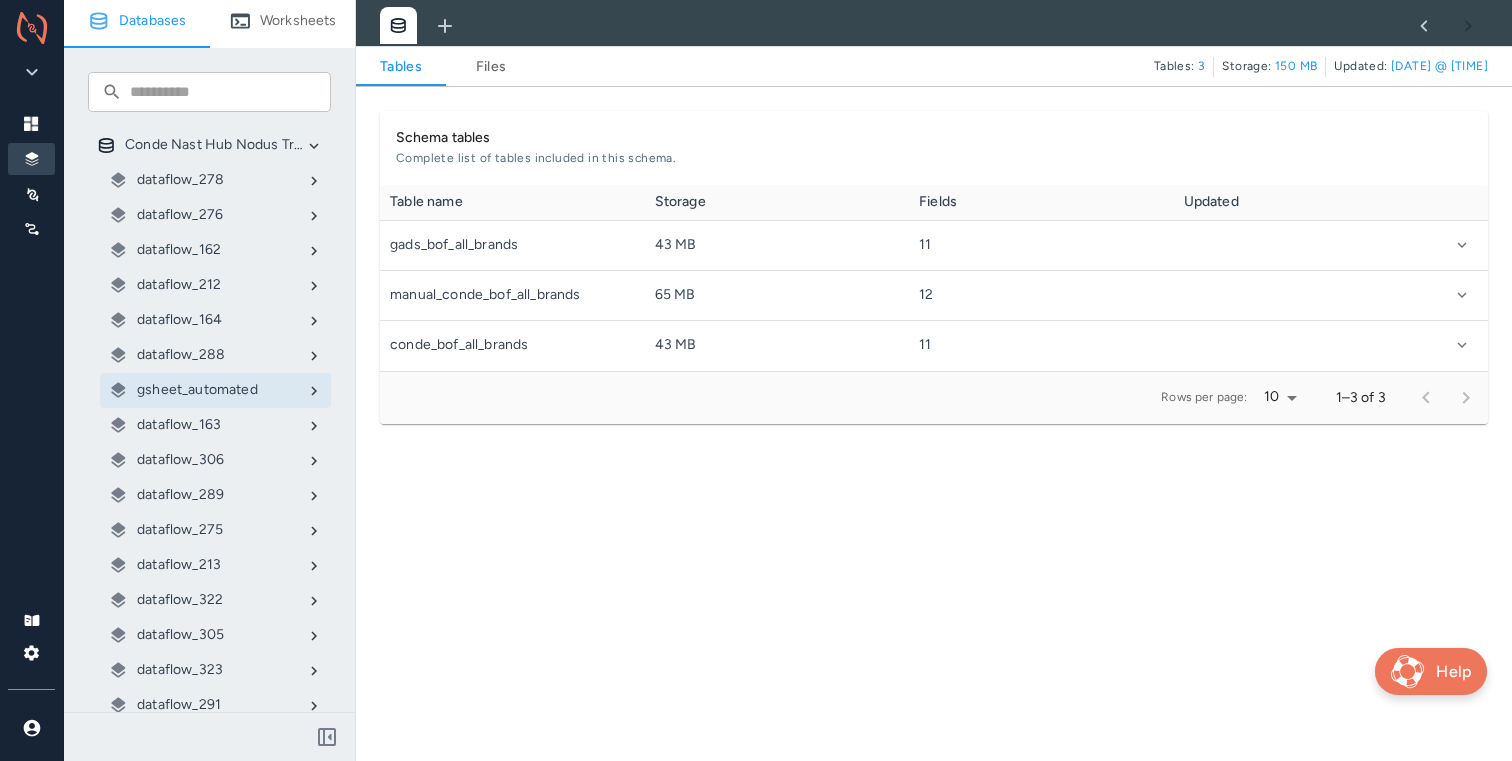 click on "Files" at bounding box center [491, 67] 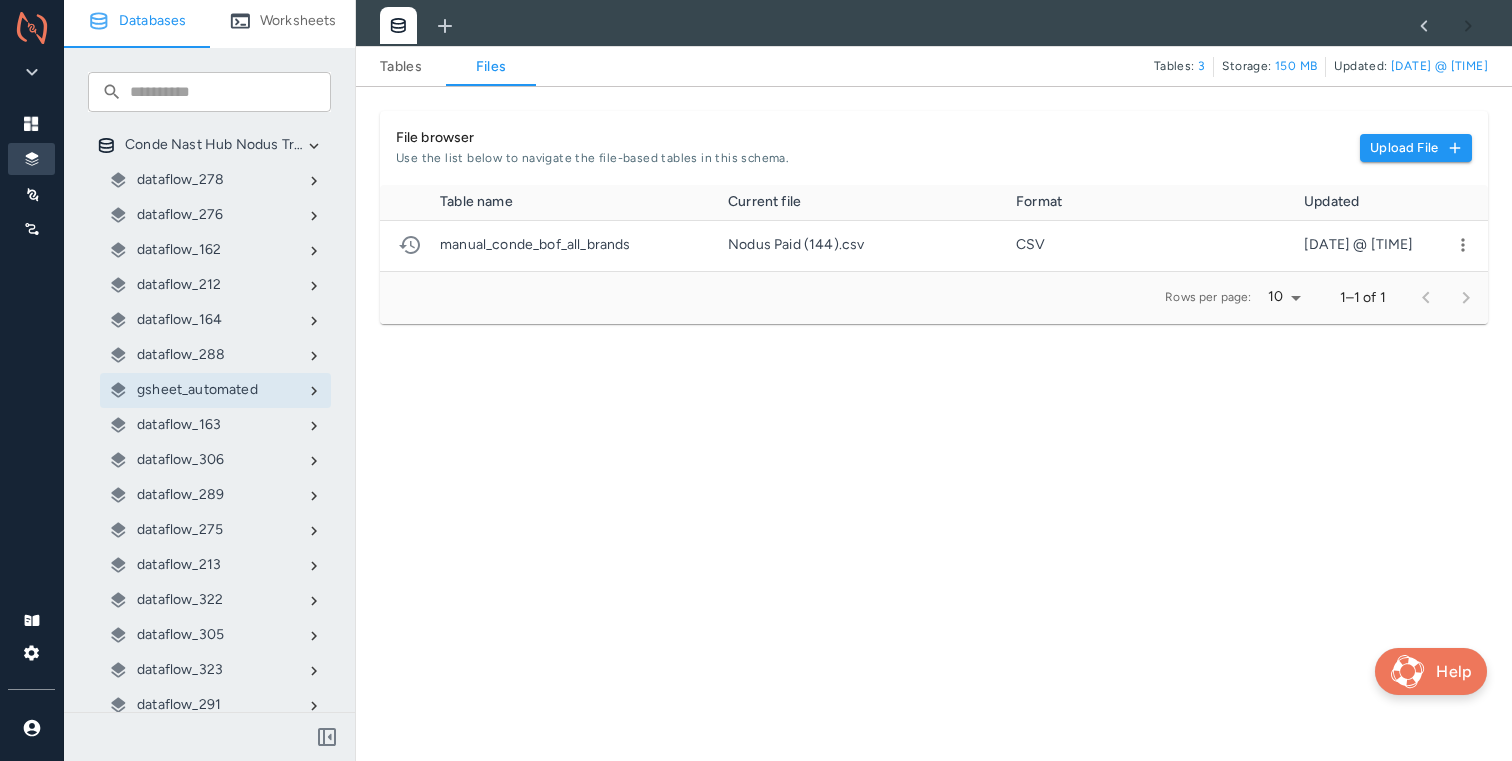 scroll, scrollTop: 1, scrollLeft: 1, axis: both 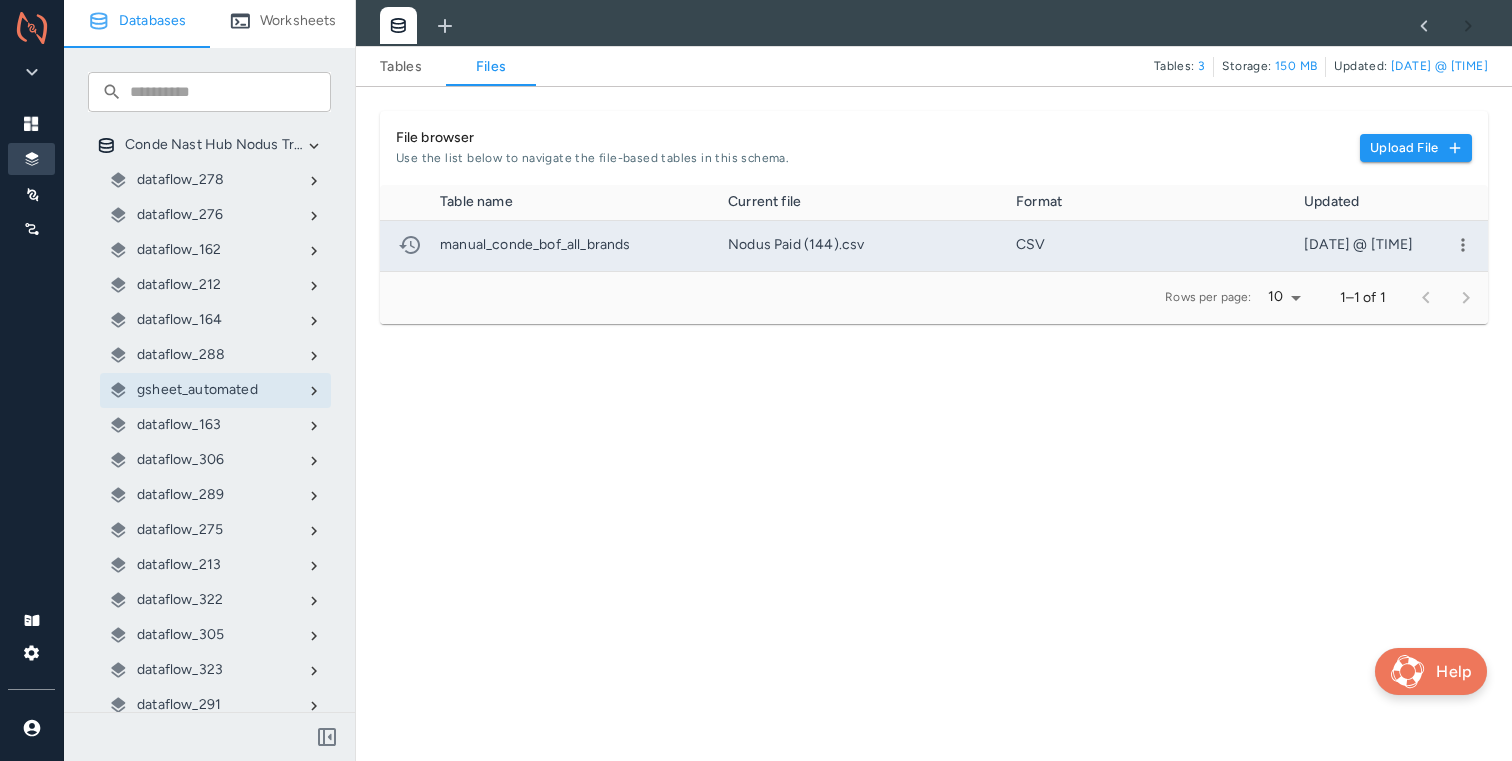 click 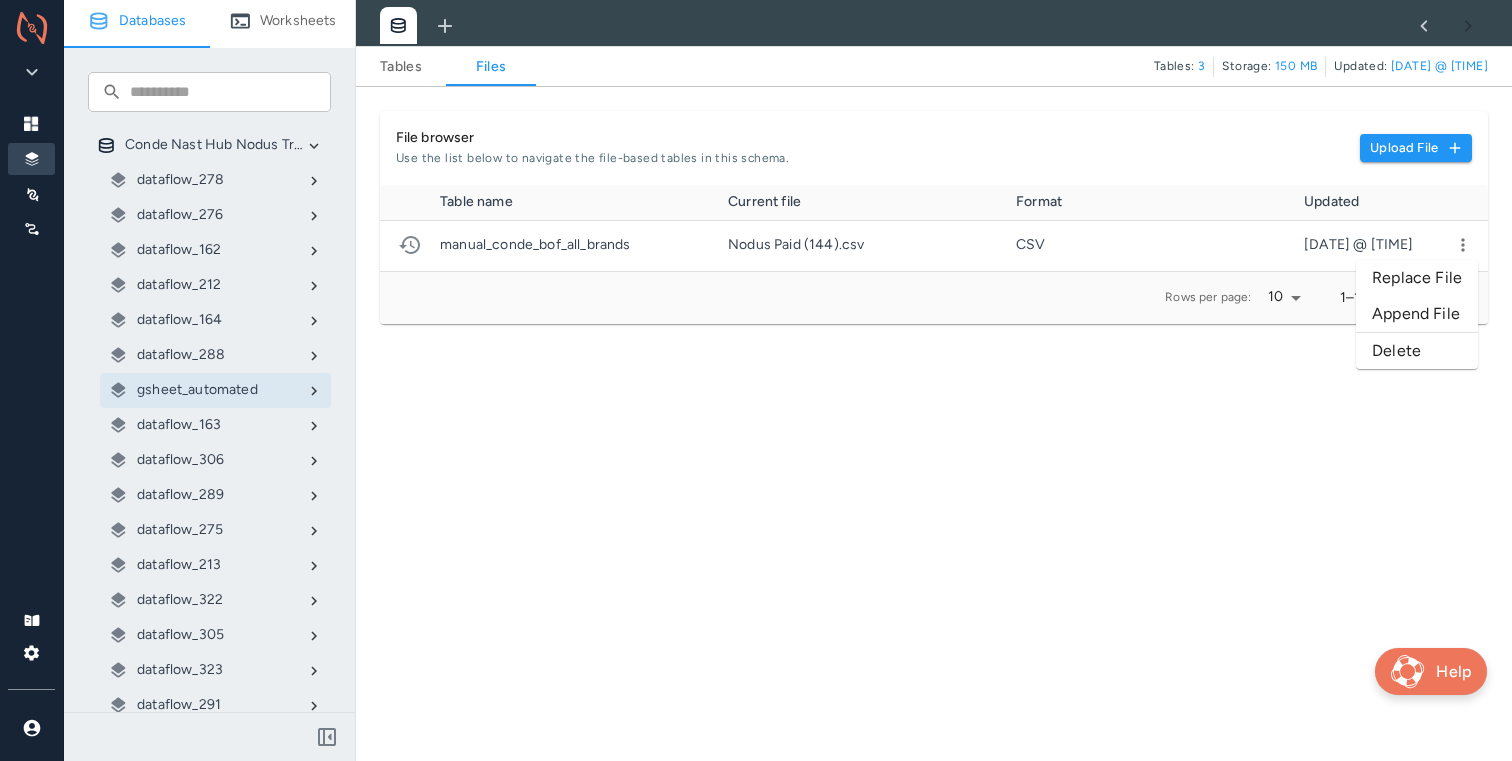 click on "Replace File" at bounding box center (1417, 278) 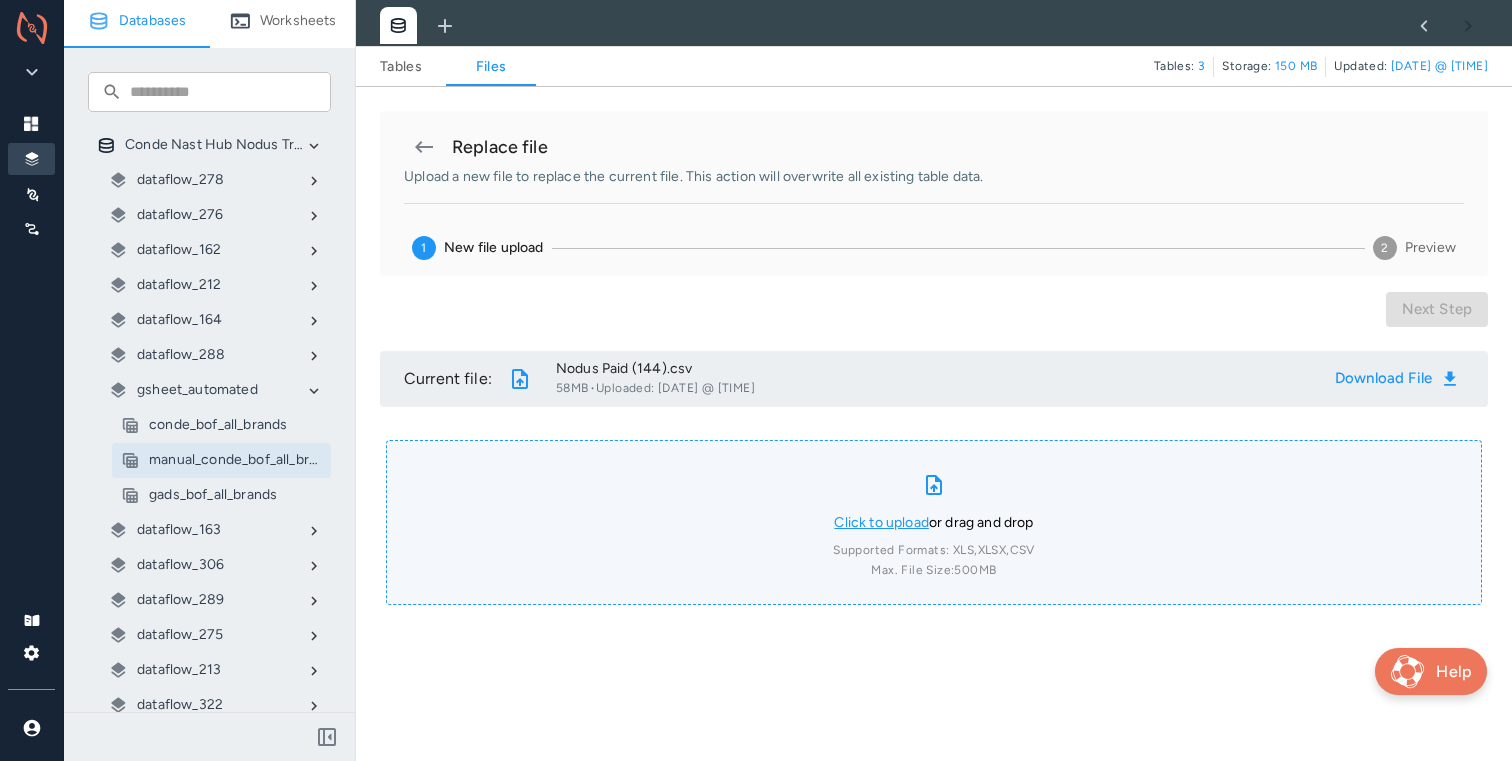 click on "Click to upload" at bounding box center [881, 522] 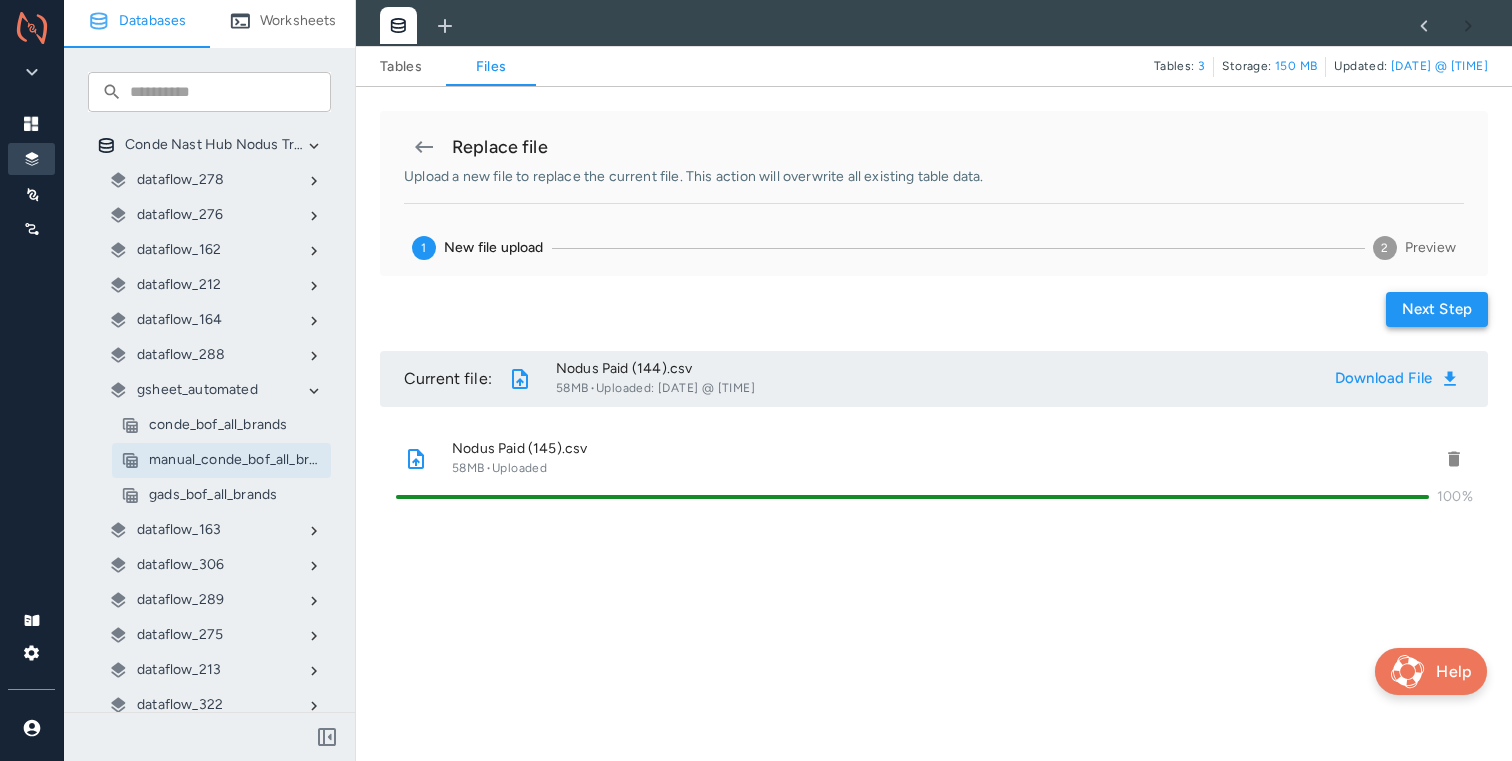 click on "Next step" at bounding box center (1437, 309) 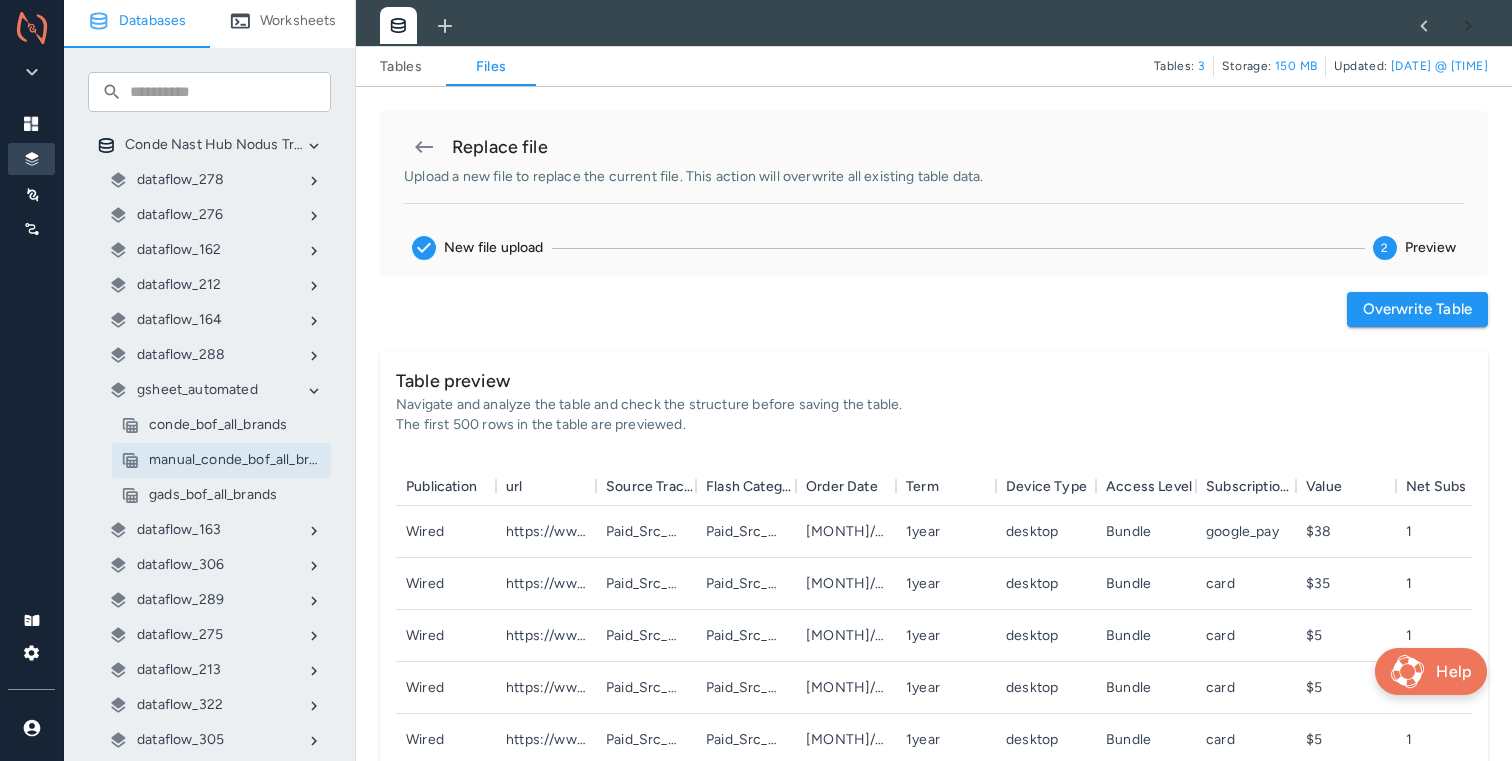 scroll, scrollTop: 1, scrollLeft: 1, axis: both 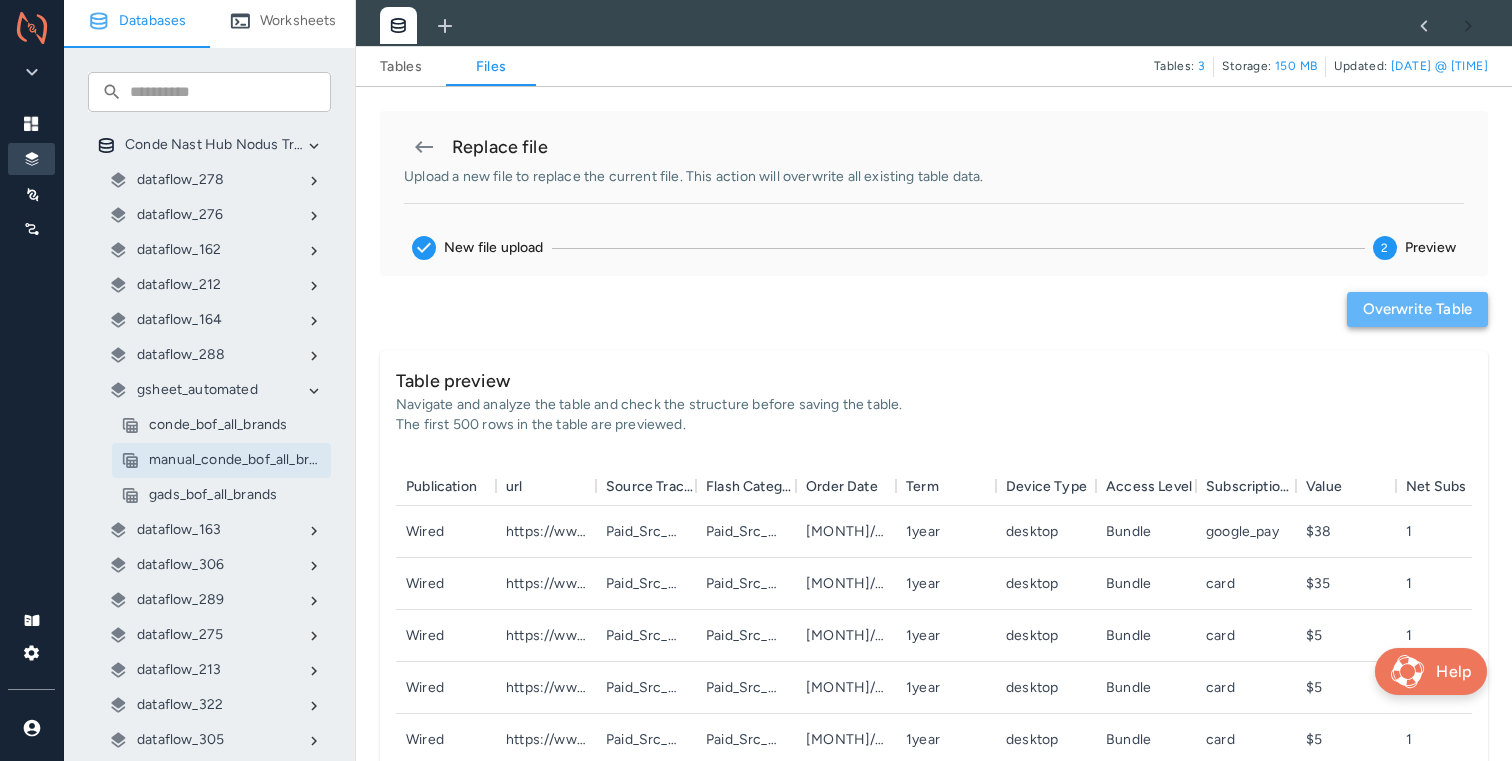 click on "Overwrite table" at bounding box center [1417, 309] 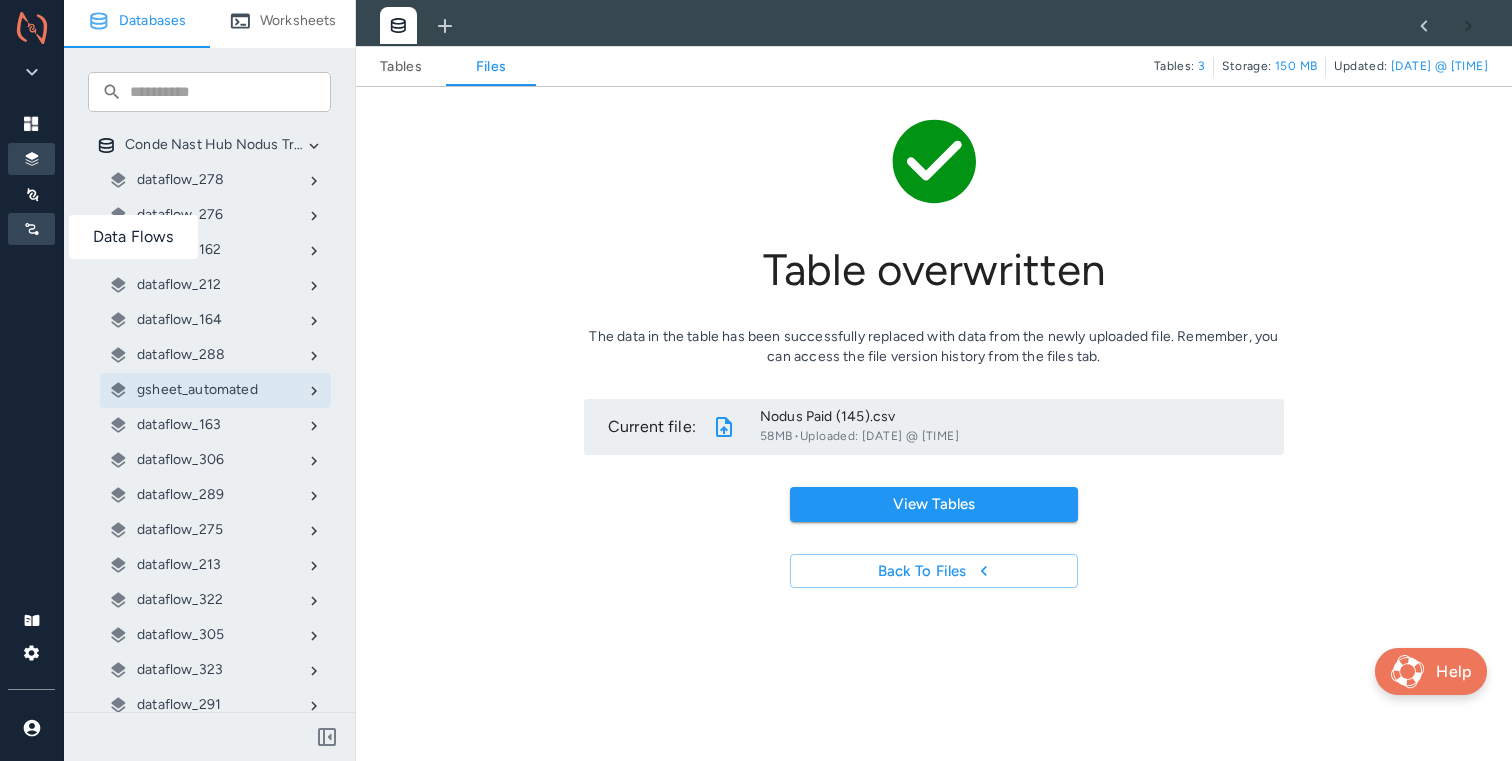 click 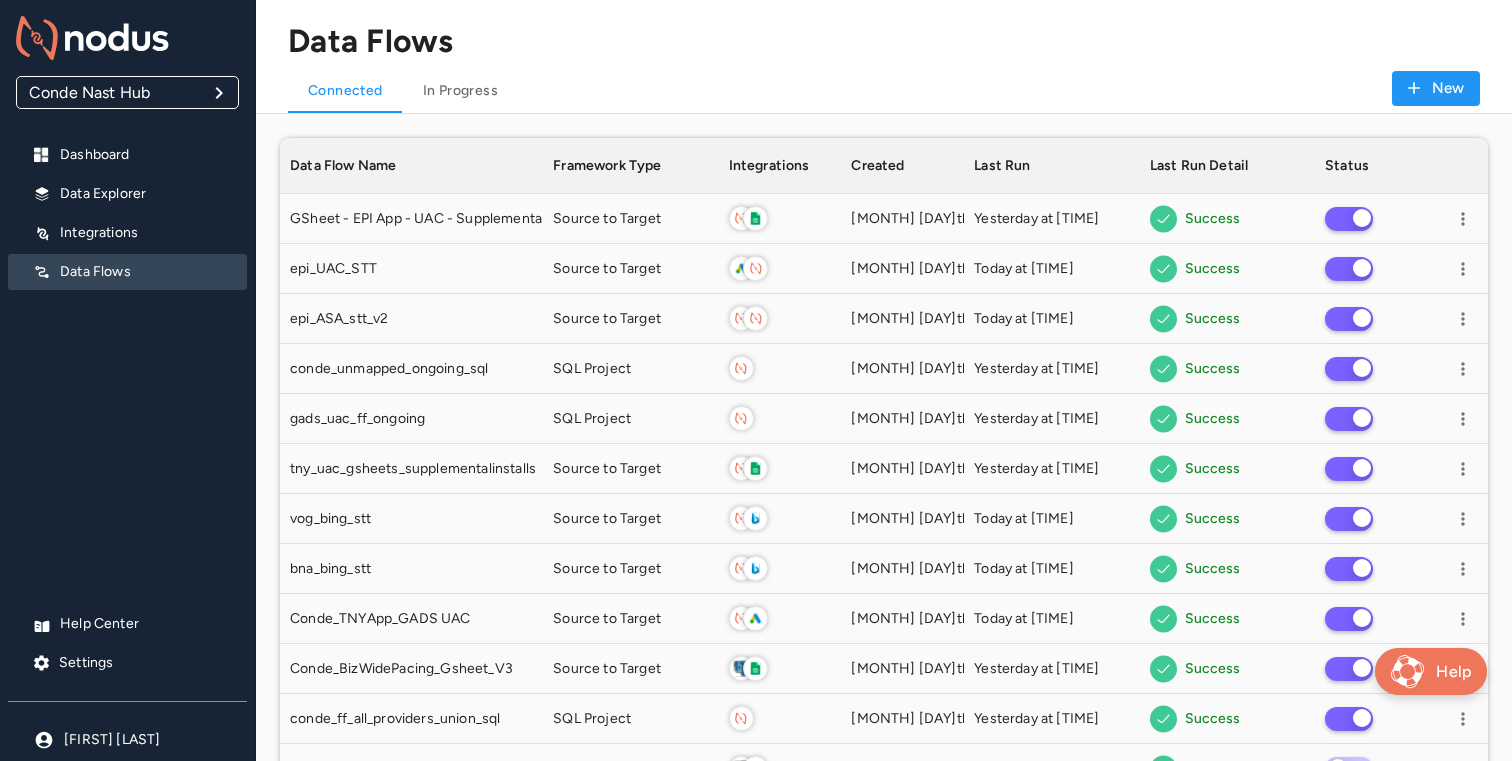 scroll, scrollTop: 1, scrollLeft: 1, axis: both 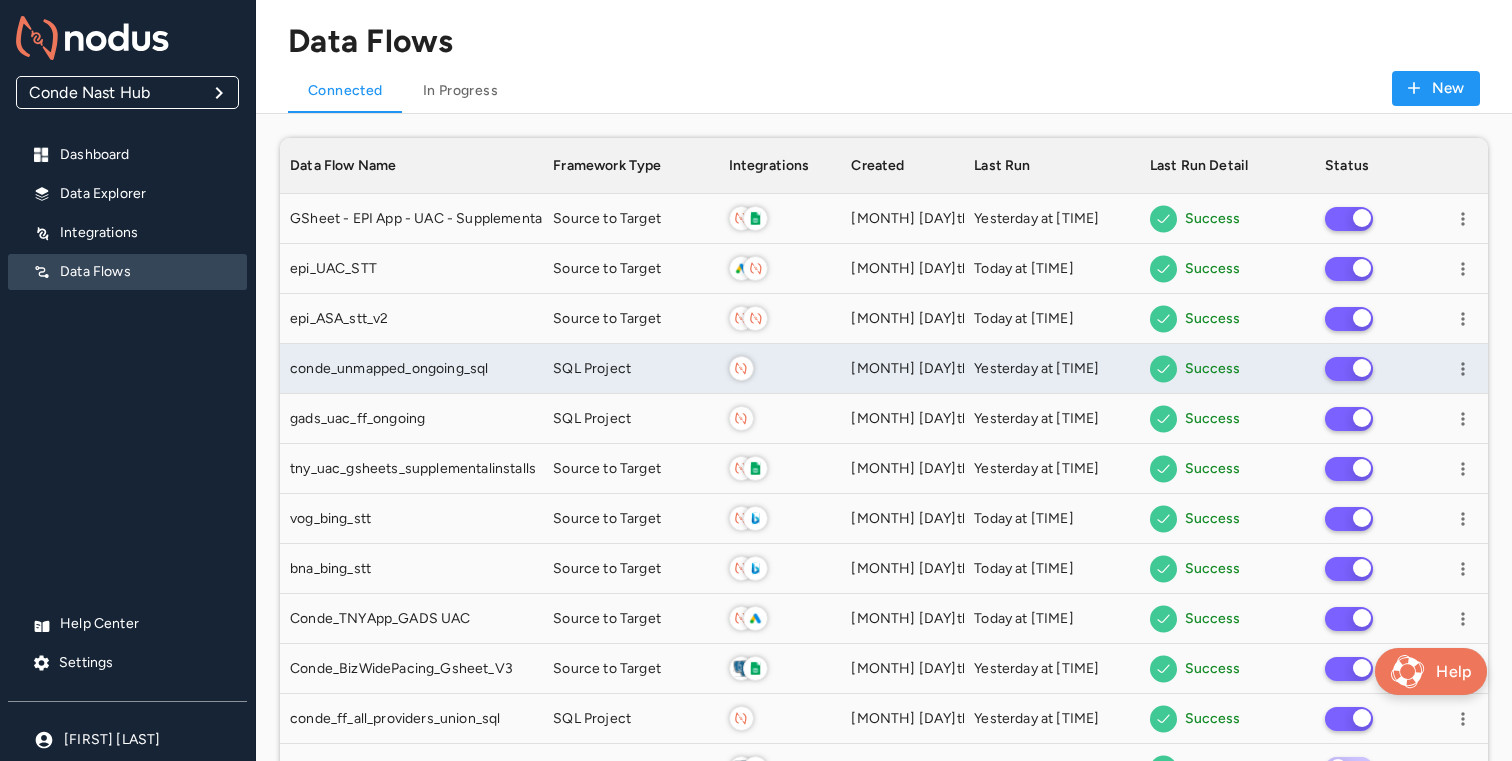 click on "conde_unmapped_ongoing_sql" at bounding box center [411, 369] 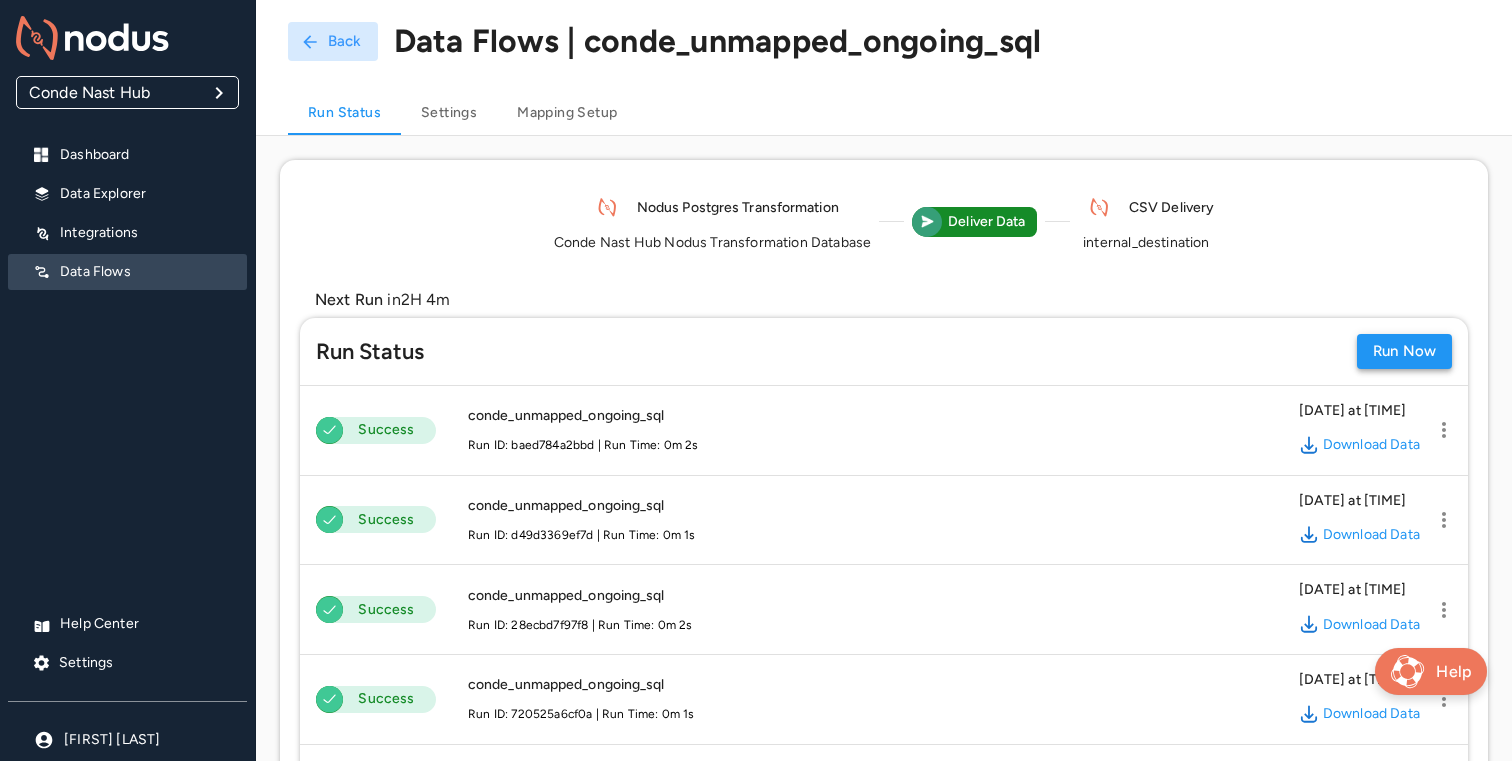 click on "Run Now" at bounding box center [1404, 351] 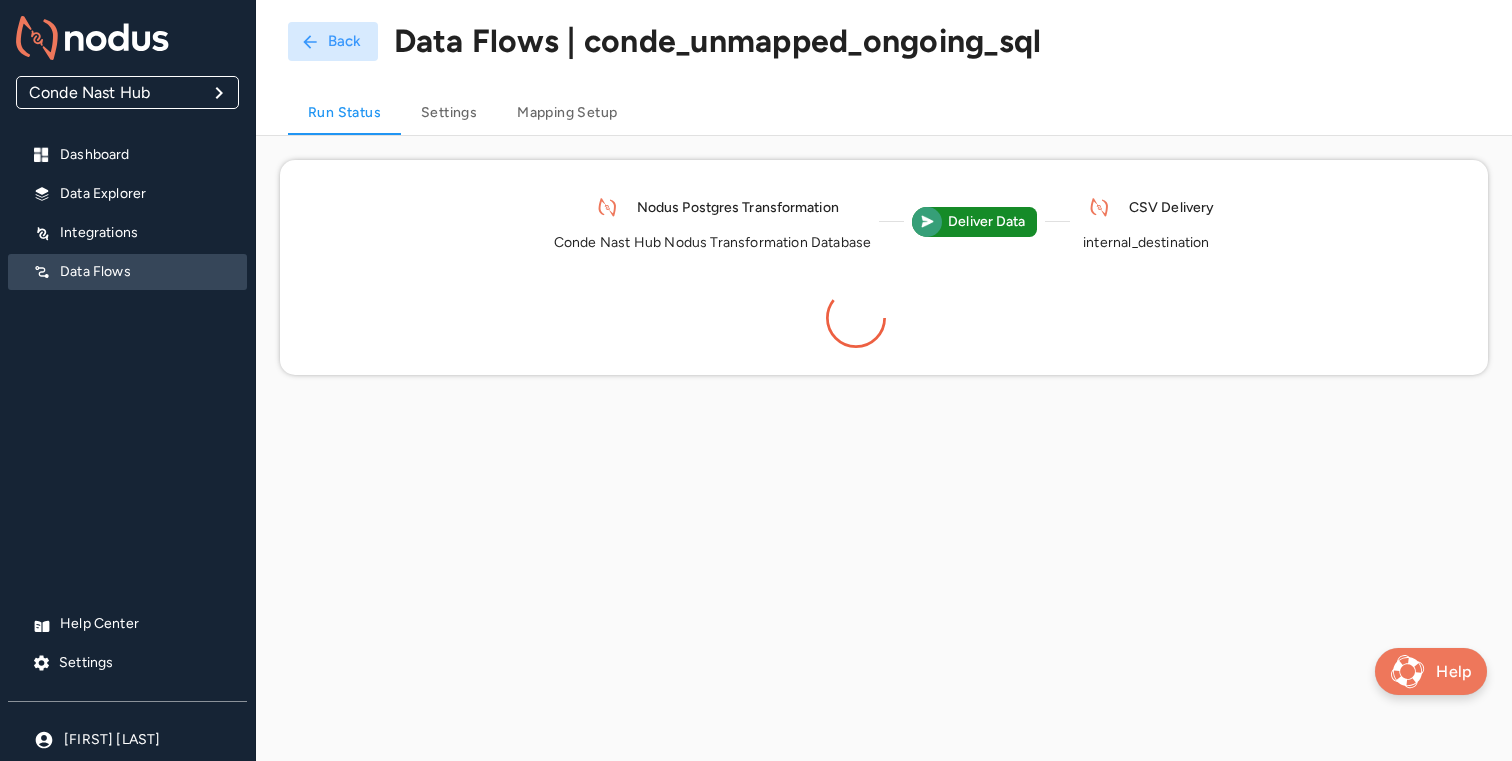click on "Data Flows | conde_unmapped_ongoing_sql" at bounding box center (718, 41) 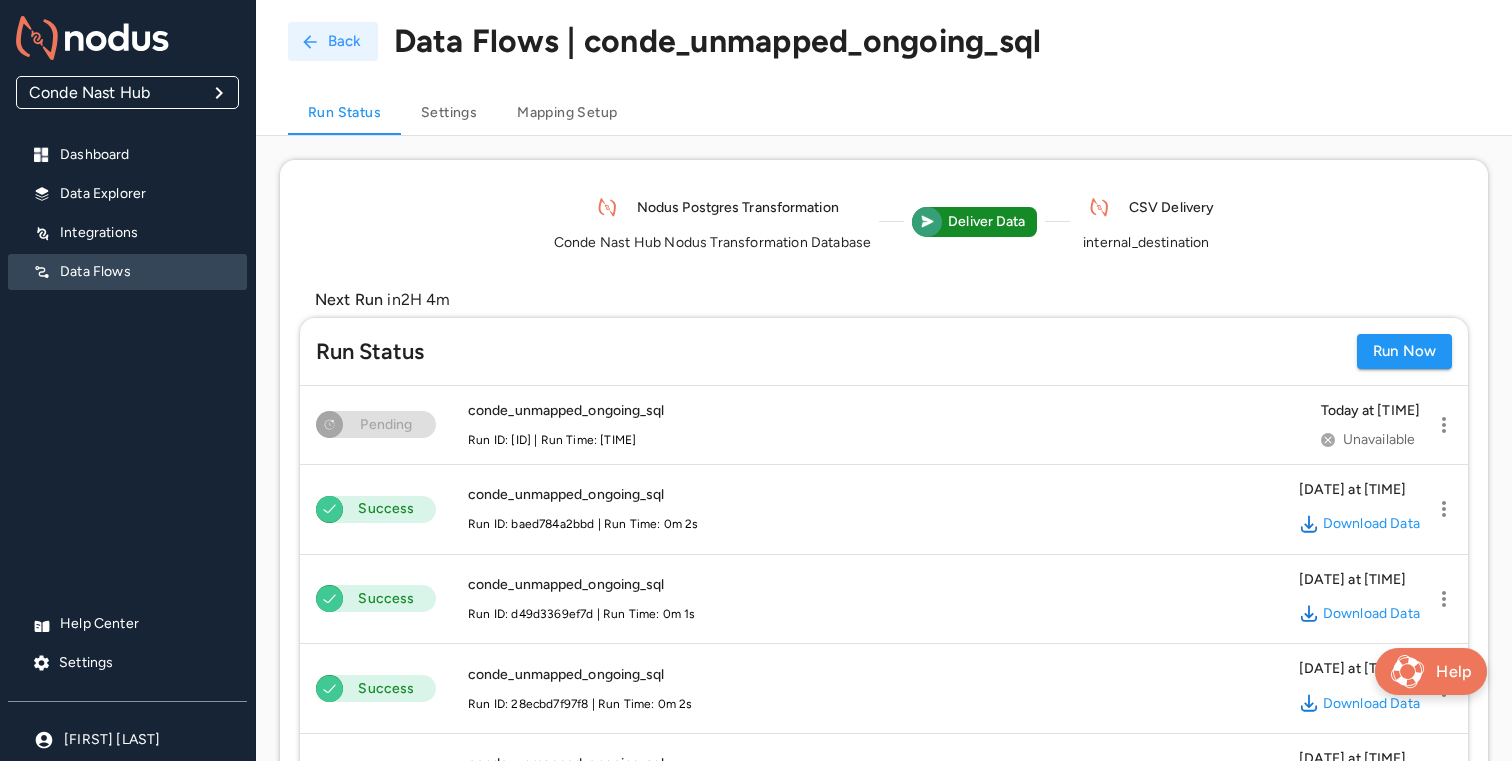 click on "Back" at bounding box center [333, 41] 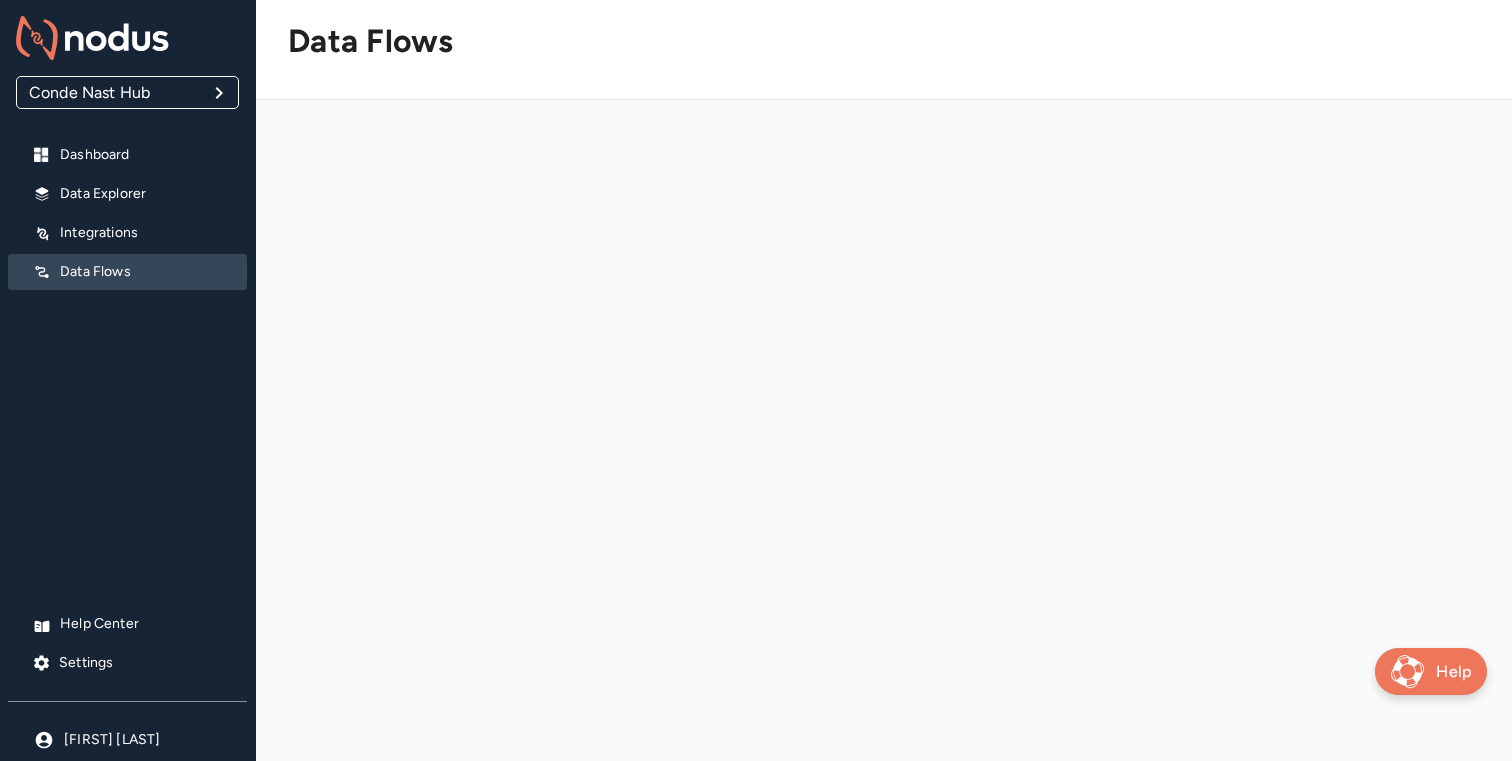 click on "Data Flows" at bounding box center (884, 41) 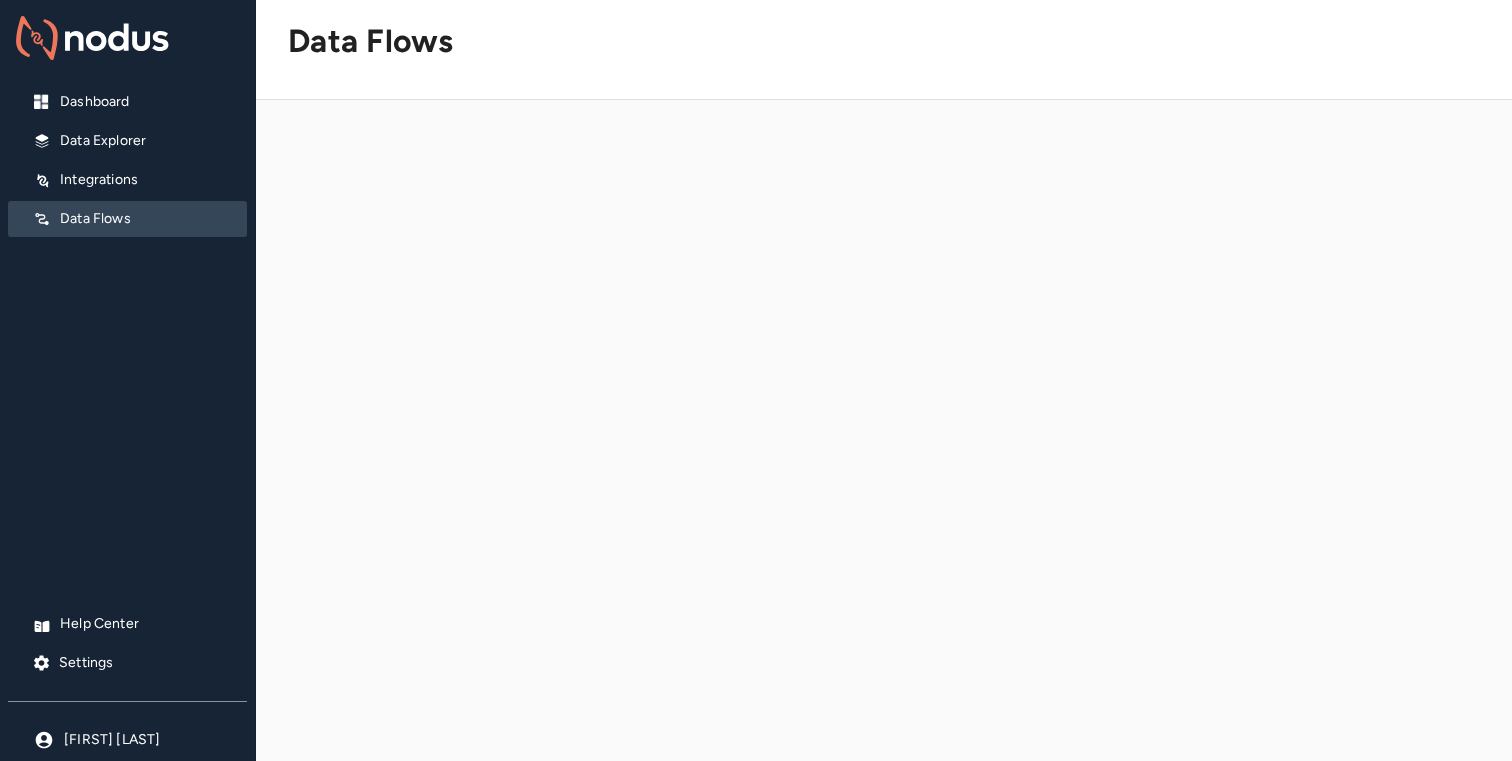 scroll, scrollTop: 0, scrollLeft: 0, axis: both 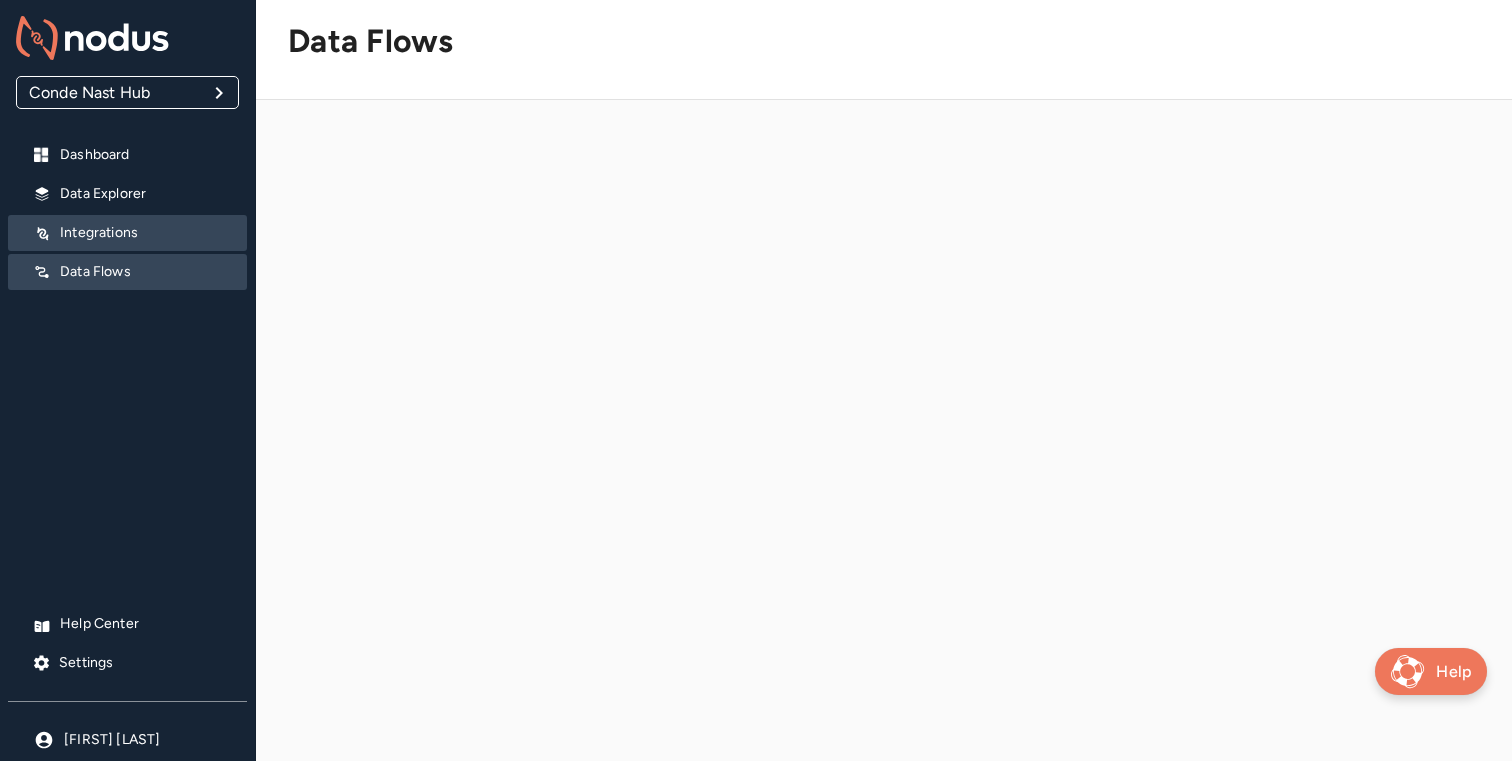 click on "Integrations" at bounding box center [145, 233] 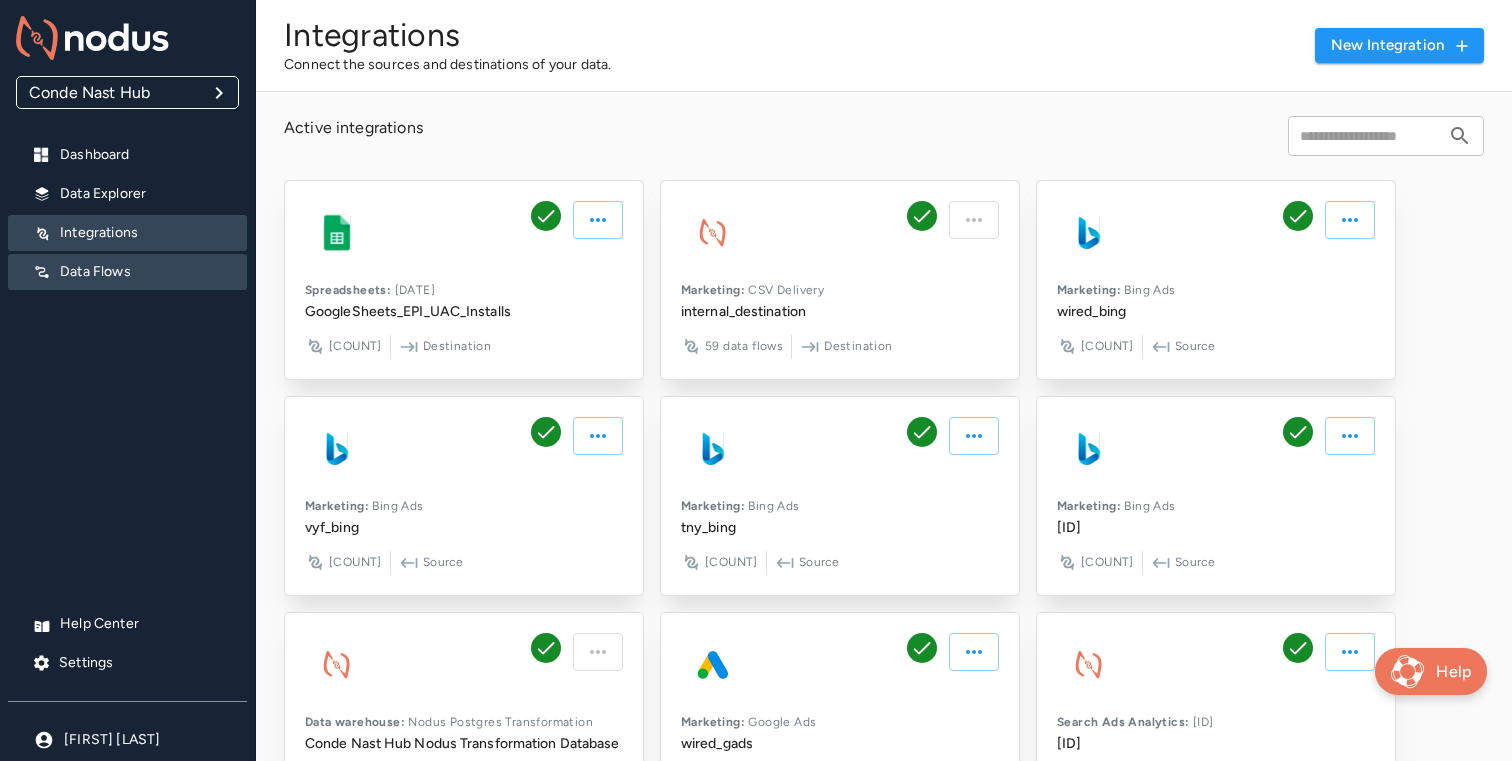 click on "Data Flows" at bounding box center [145, 272] 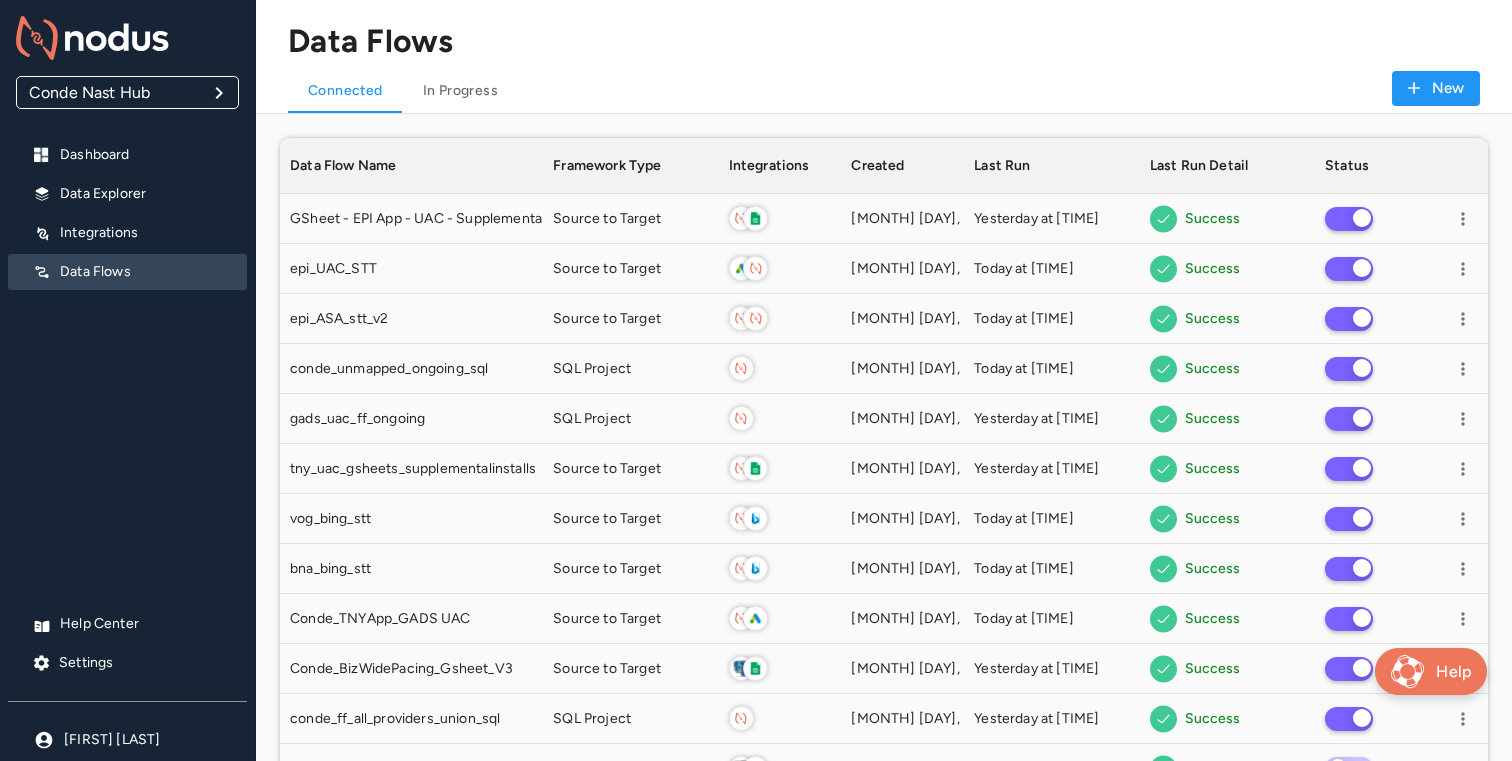 scroll, scrollTop: 1, scrollLeft: 1, axis: both 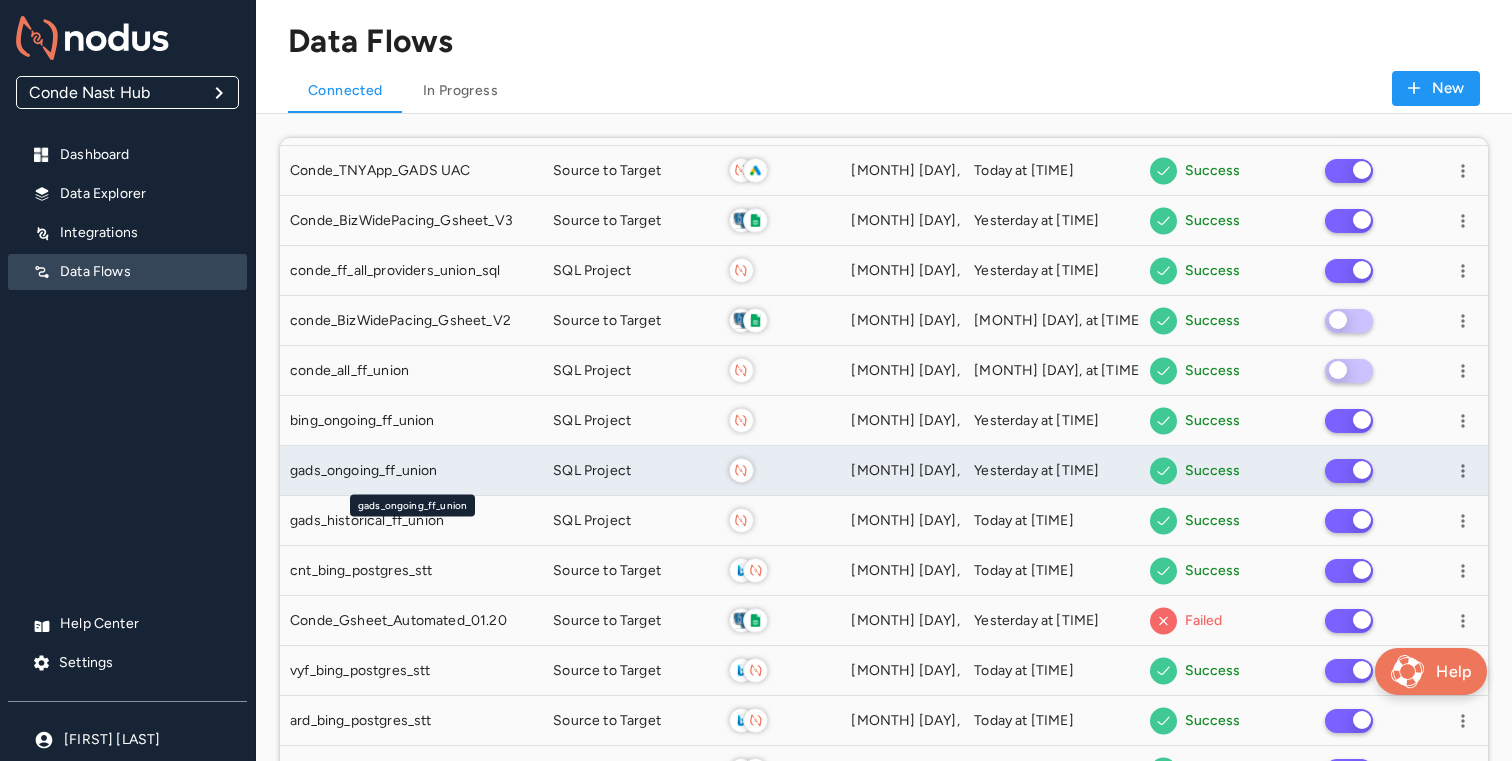 click on "gads_ongoing_ff_union" at bounding box center [411, 471] 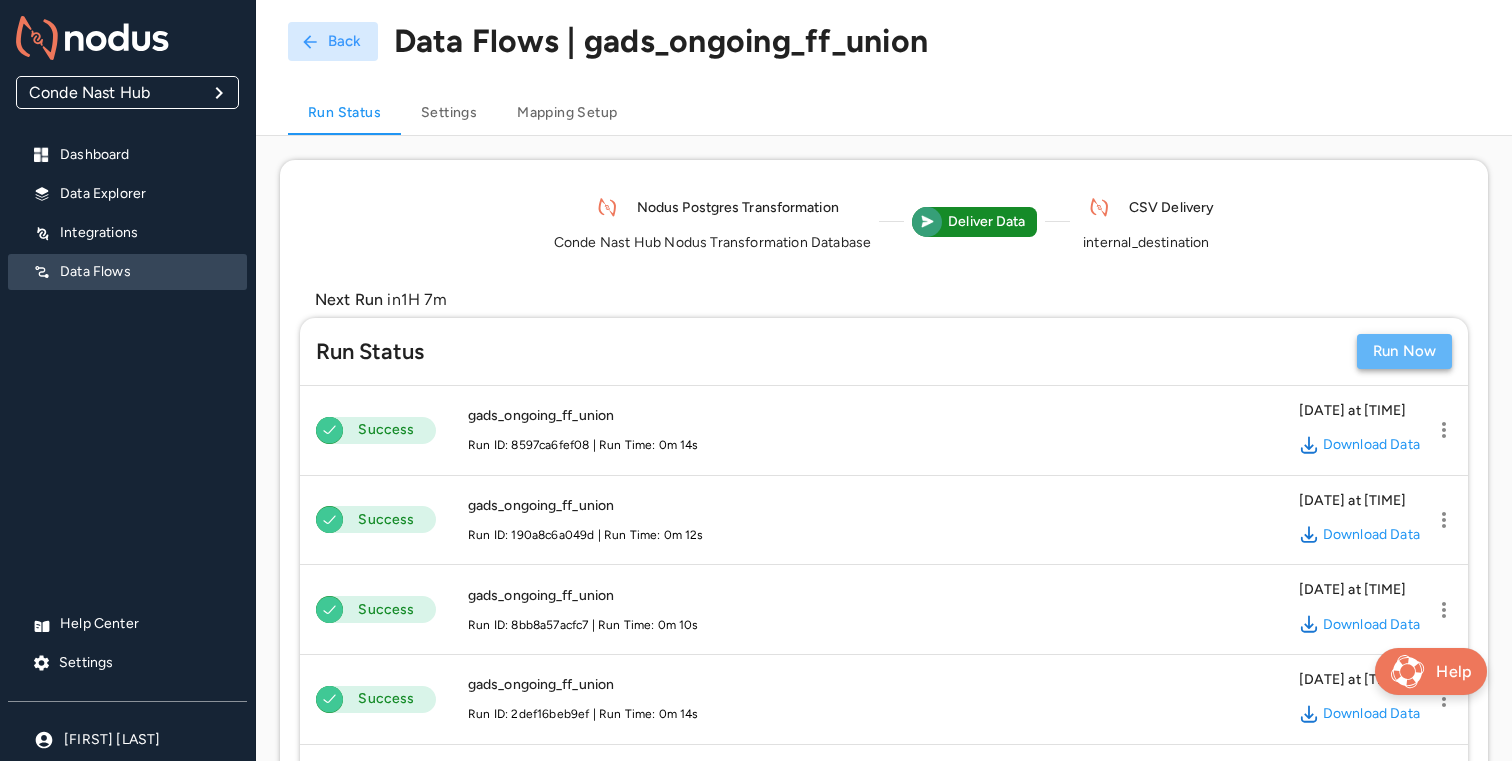 click on "Run Now" at bounding box center (1404, 351) 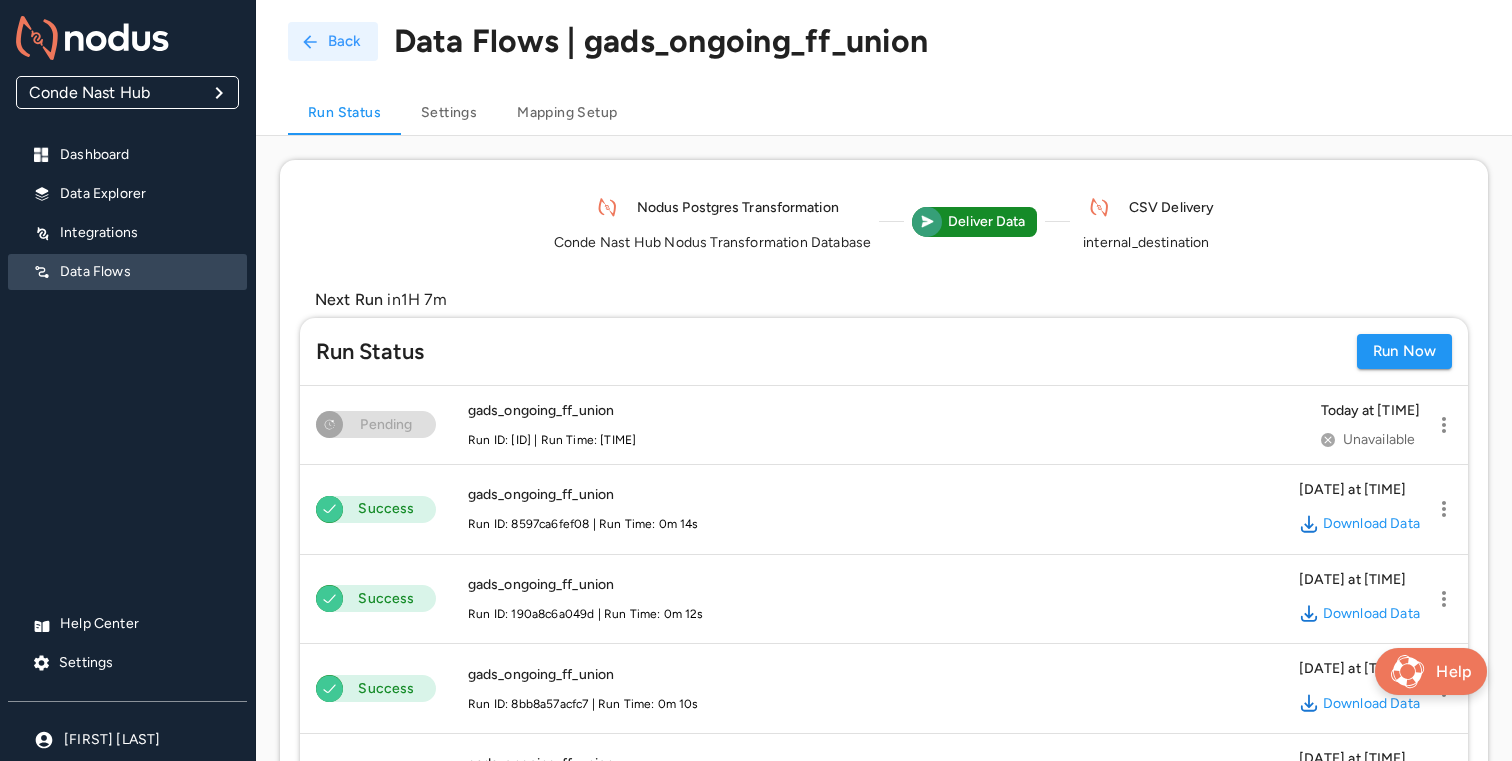 click on "Back" at bounding box center (333, 41) 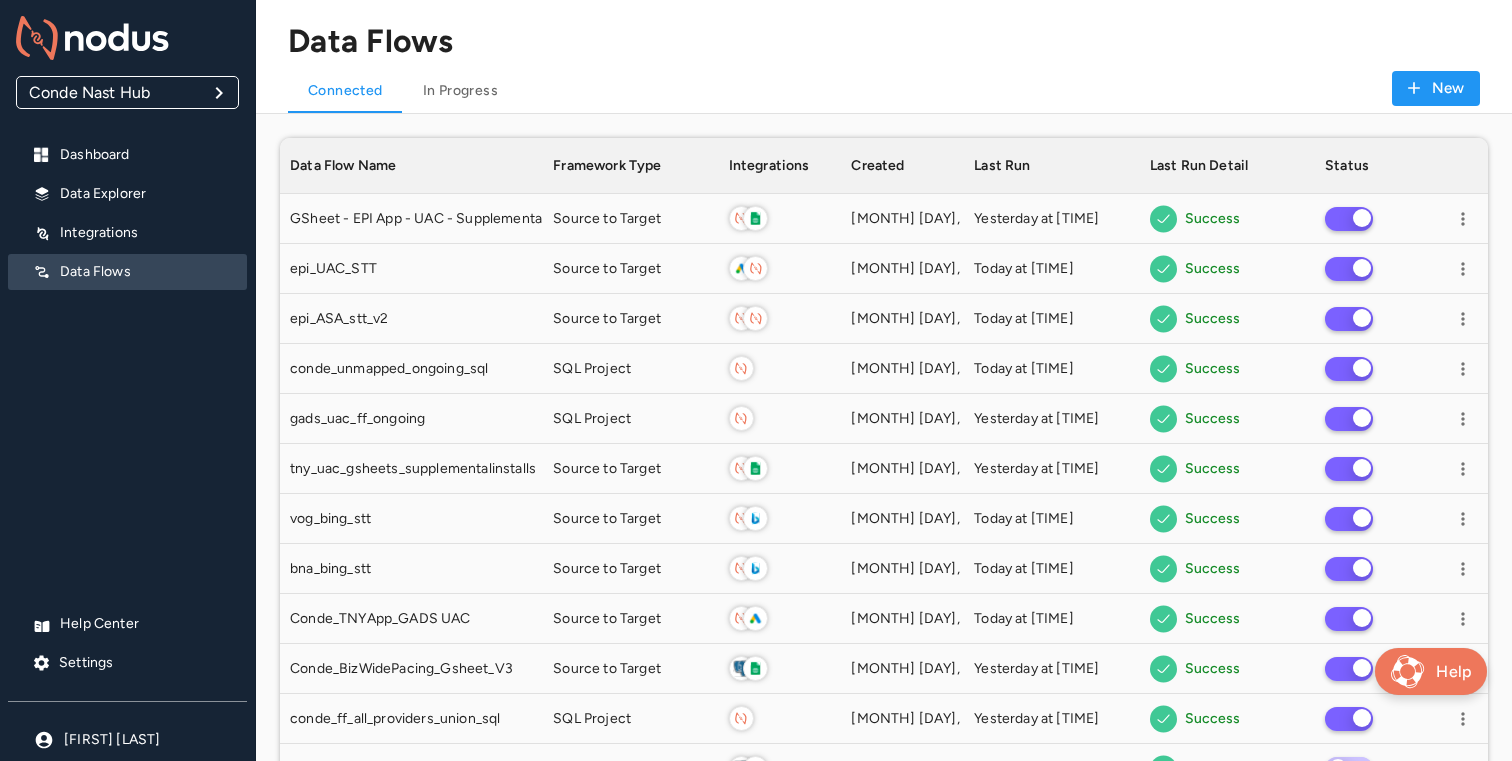 scroll, scrollTop: 1, scrollLeft: 1, axis: both 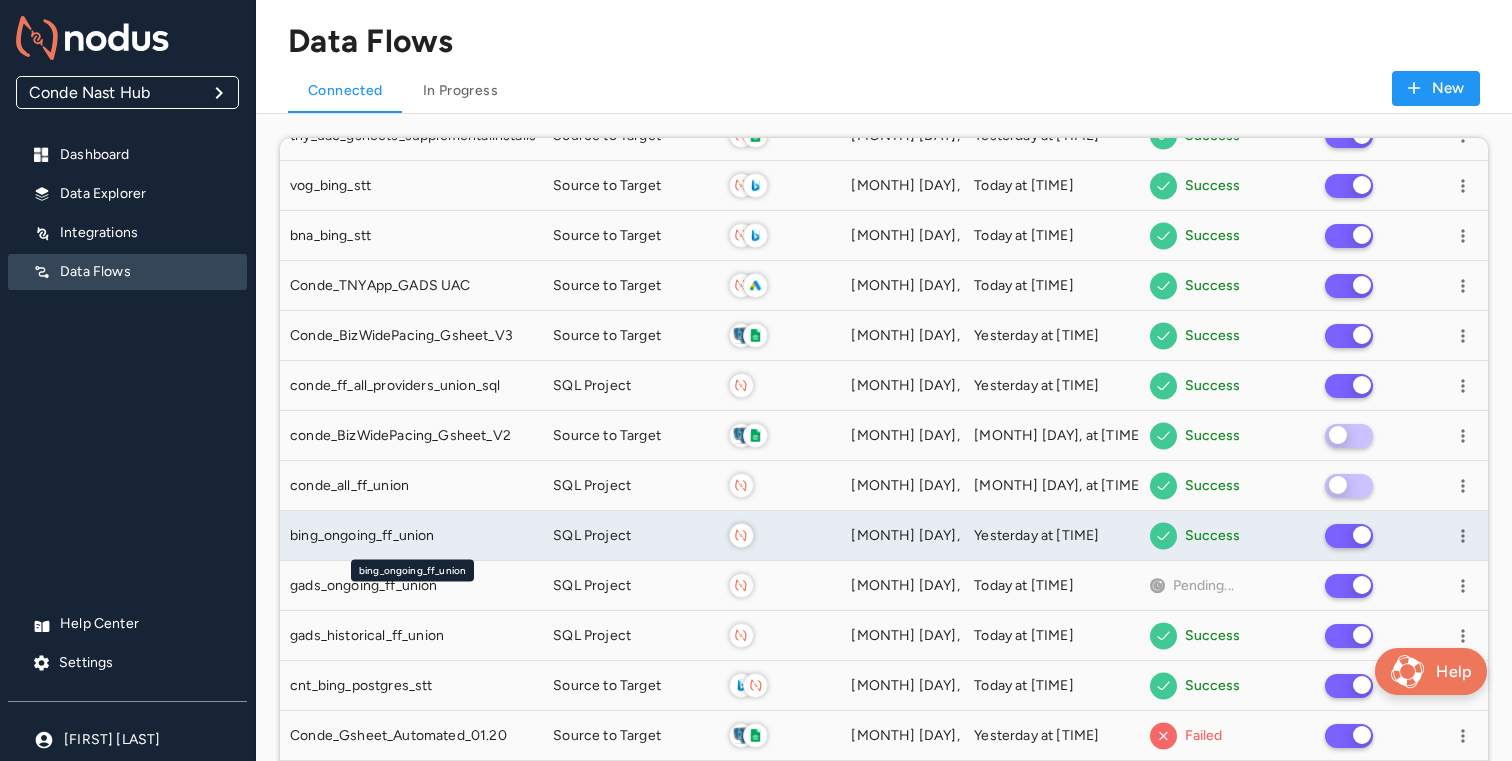 click on "bing_ongoing_ff_union" at bounding box center [411, 536] 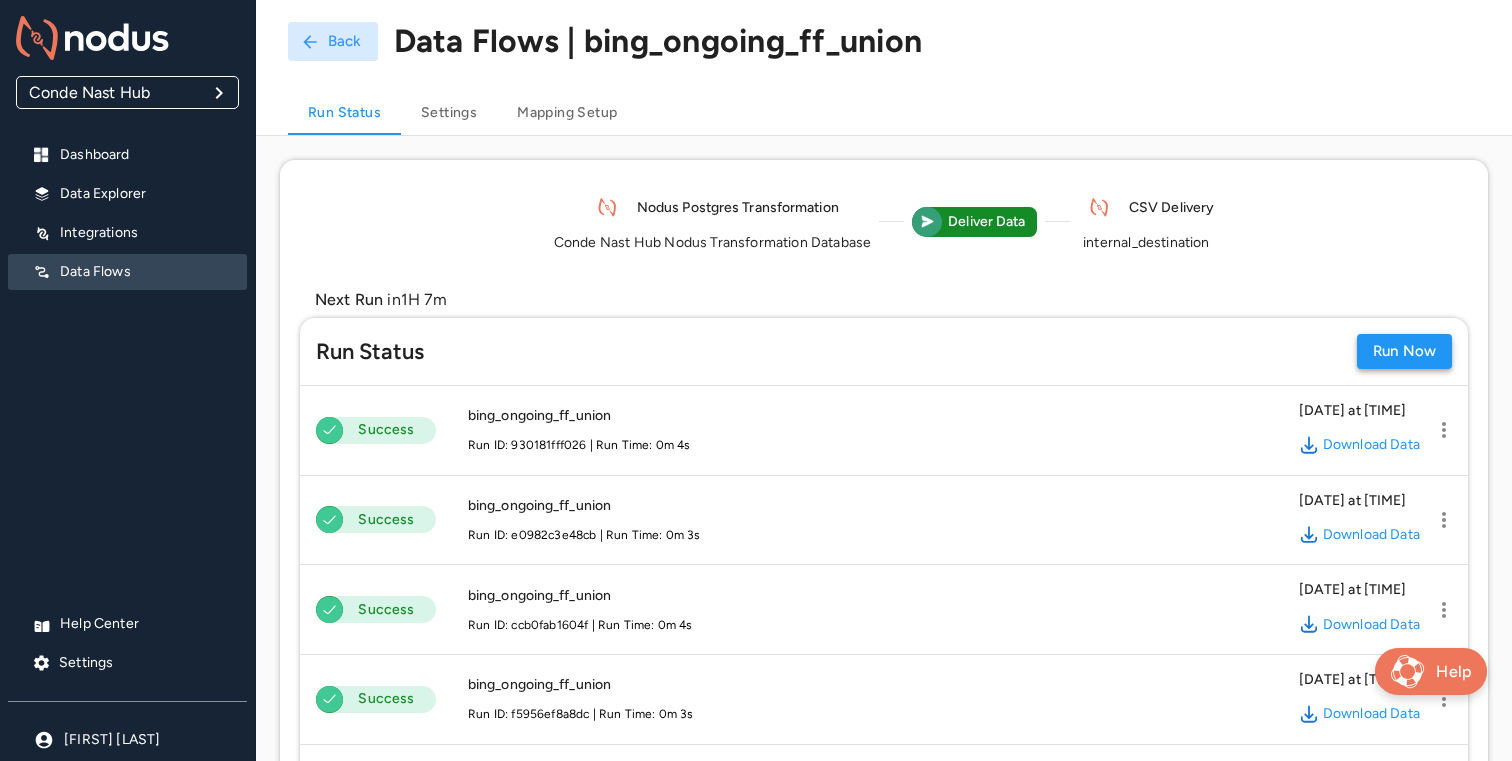 click on "Run Now" at bounding box center (1404, 351) 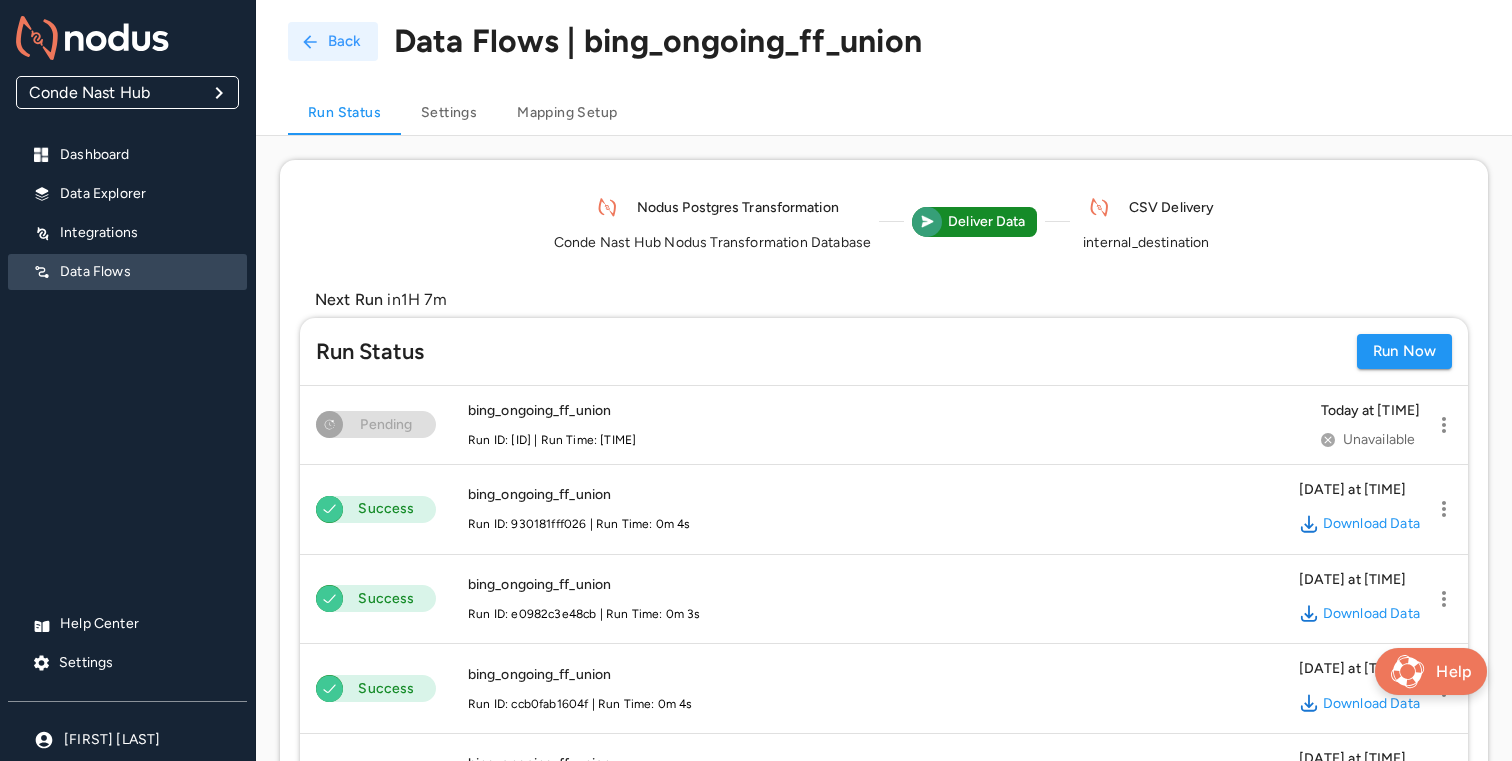 click on "Back" at bounding box center [333, 41] 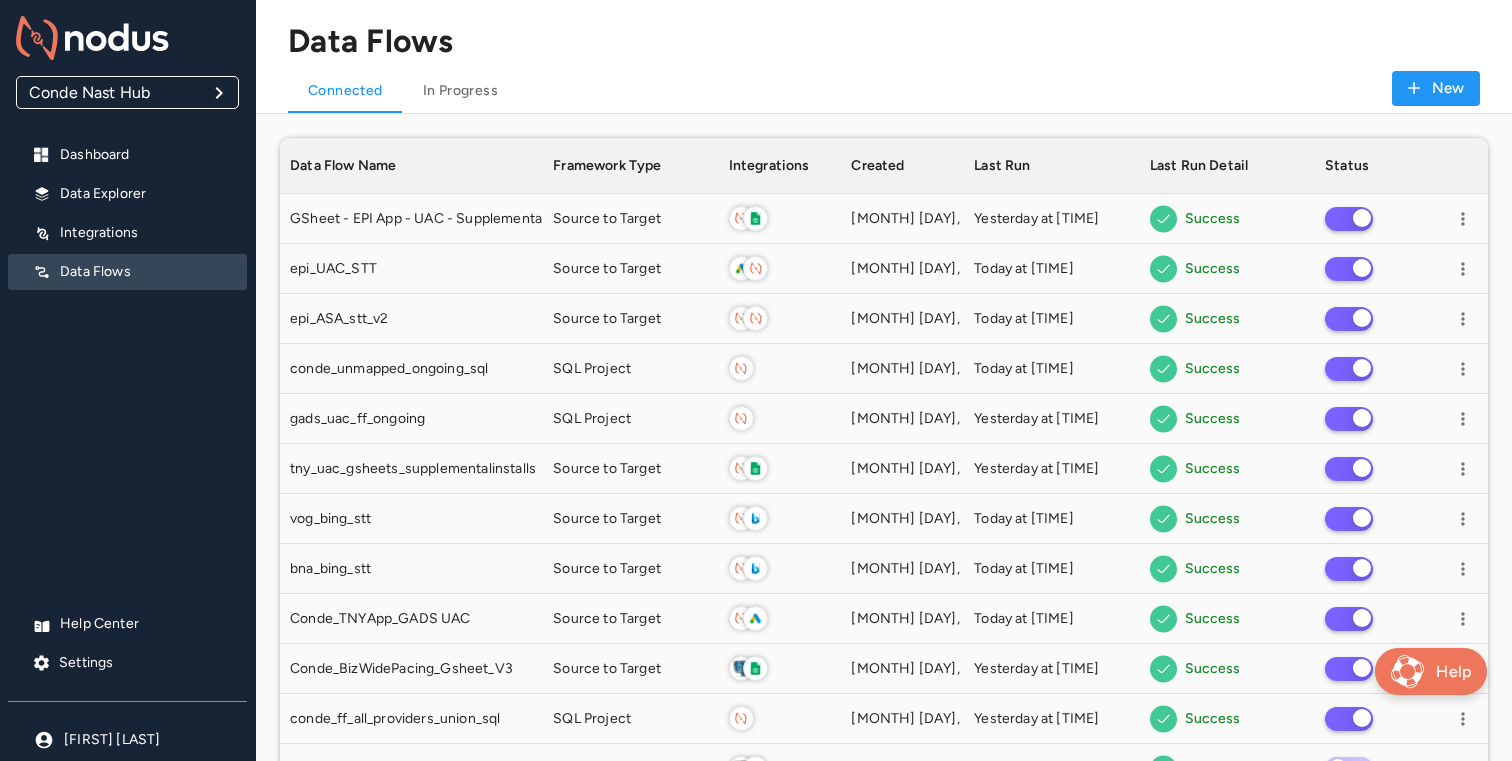scroll, scrollTop: 1, scrollLeft: 1, axis: both 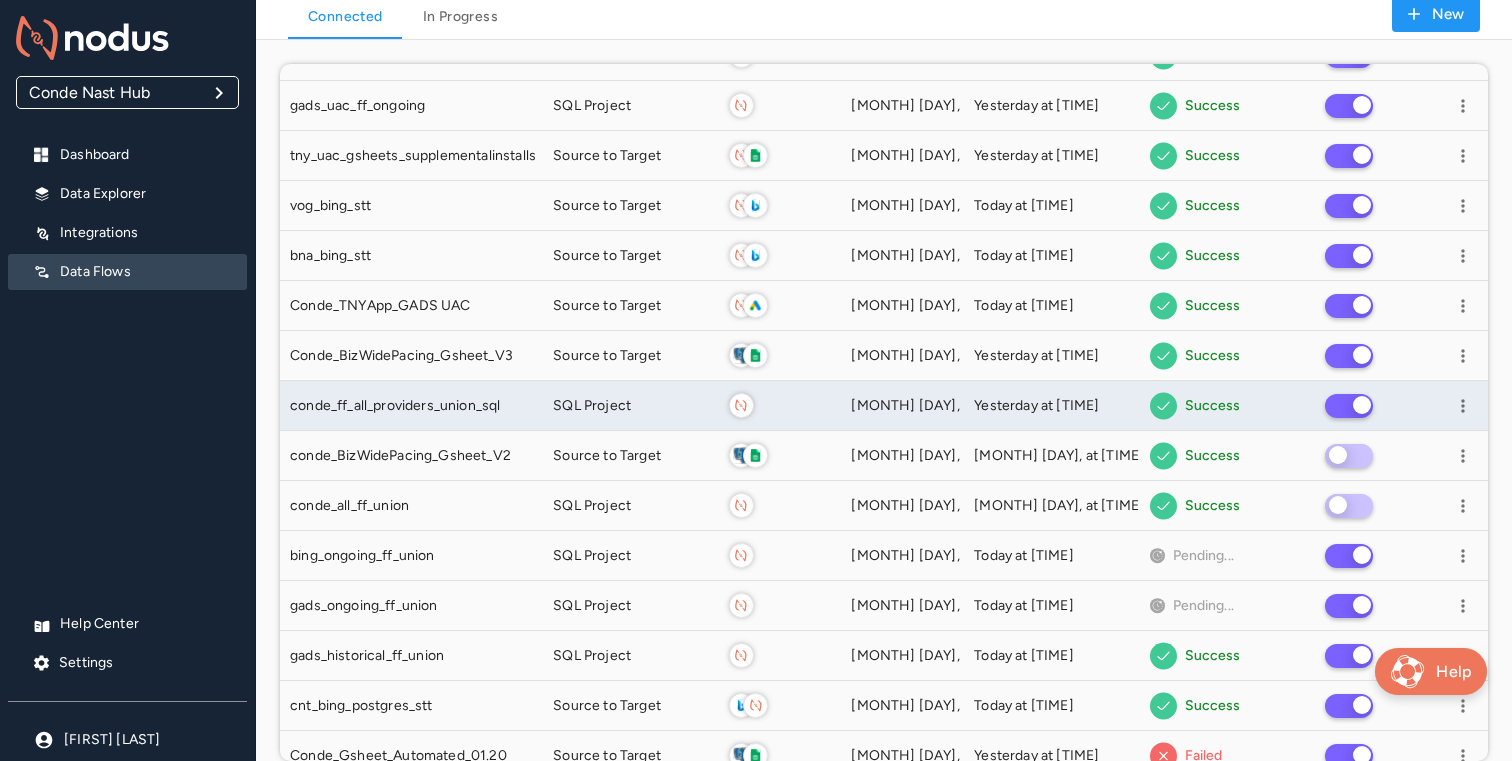 click on "conde_ff_all_providers_union_sql" at bounding box center [411, 406] 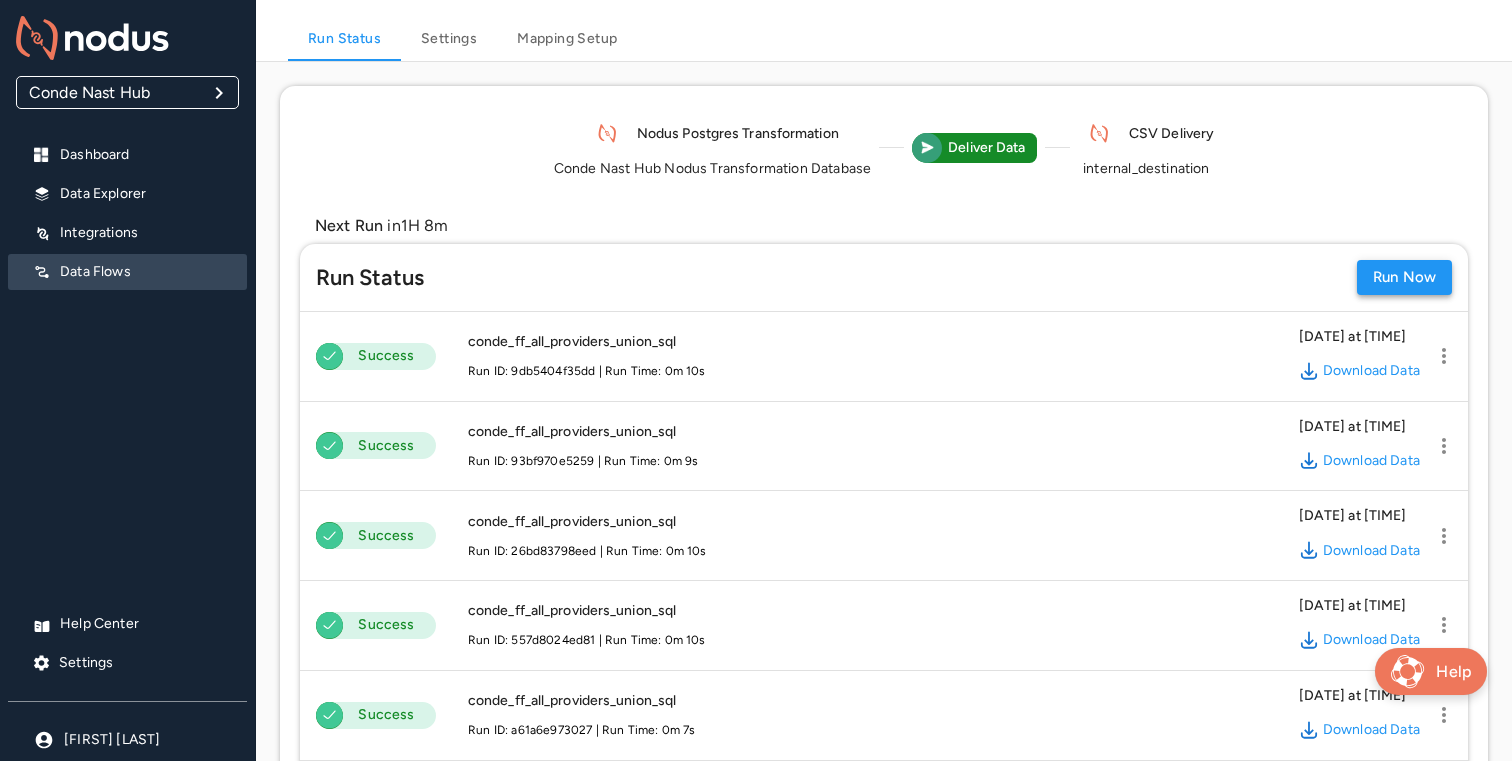 click on "Run Now" at bounding box center (1404, 277) 